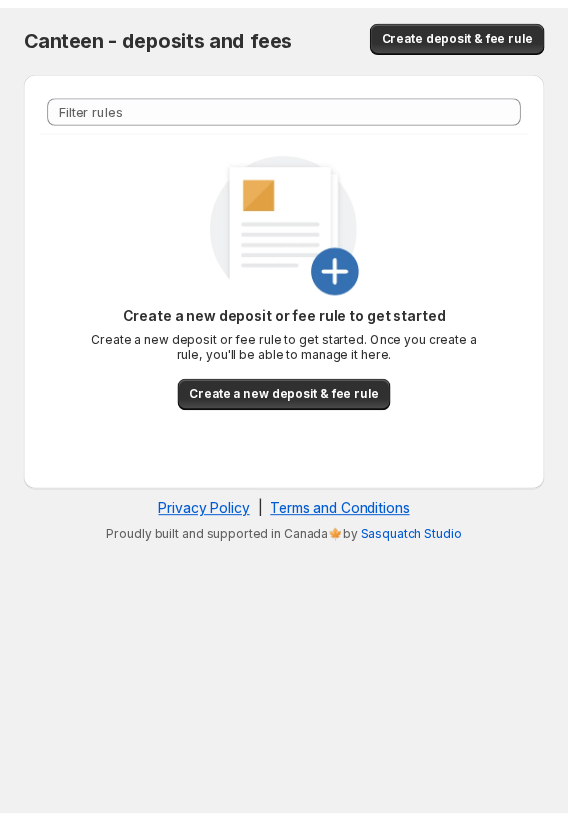 scroll, scrollTop: 0, scrollLeft: 0, axis: both 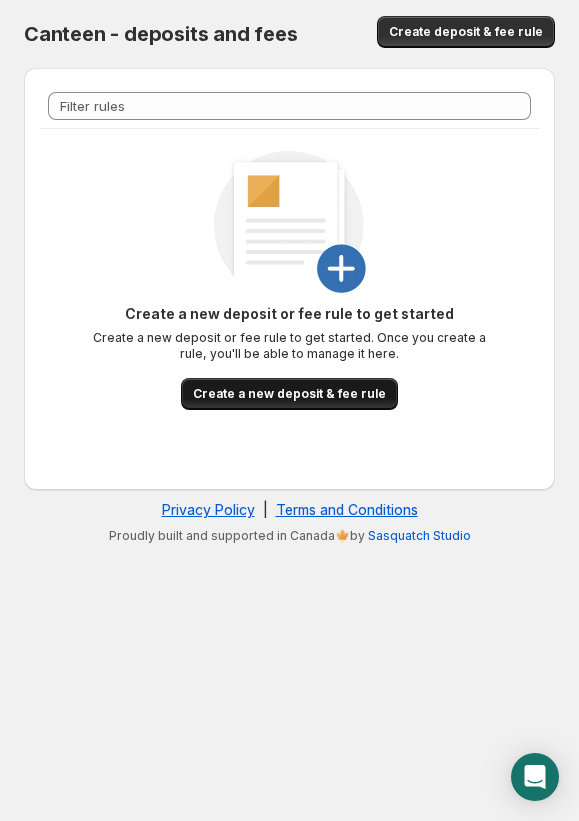 click on "Create a new deposit & fee rule" at bounding box center (289, 394) 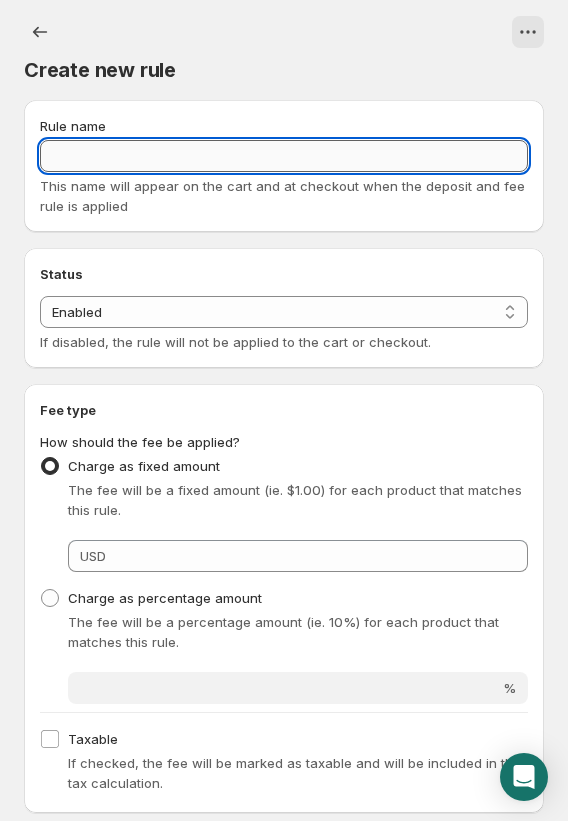 click on "Rule name" at bounding box center (284, 156) 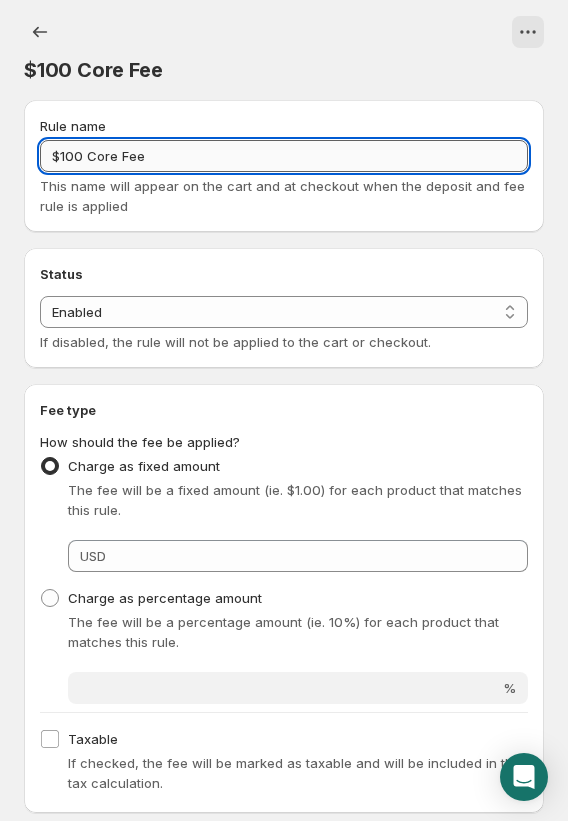 type on "$100 Core Fee" 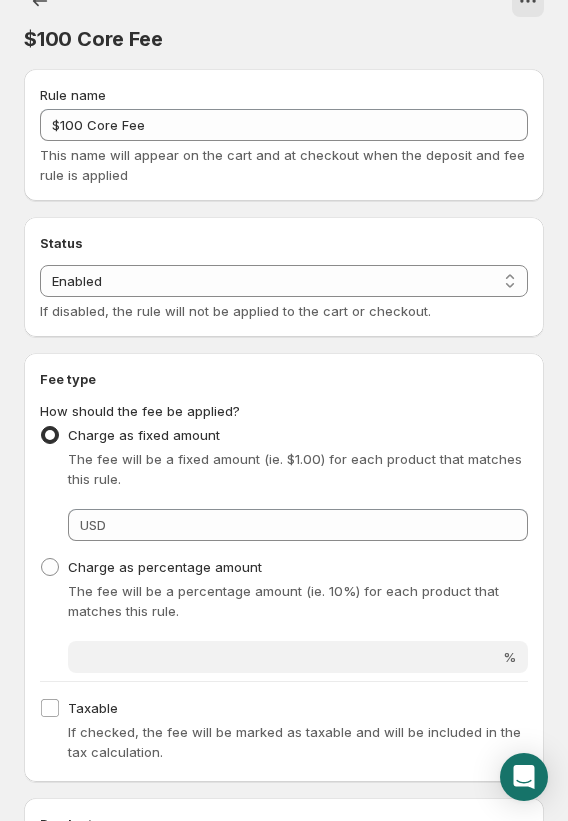 scroll, scrollTop: 40, scrollLeft: 0, axis: vertical 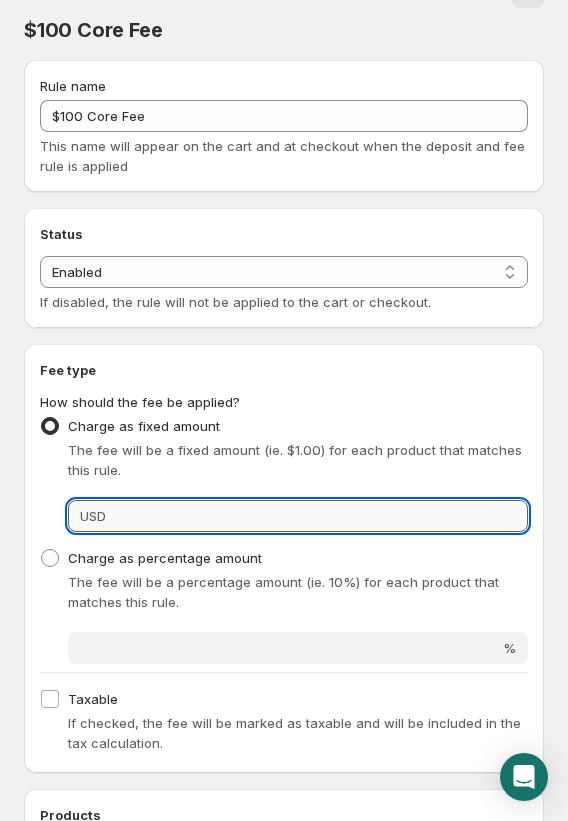 click on "Fixed amount" at bounding box center (320, 516) 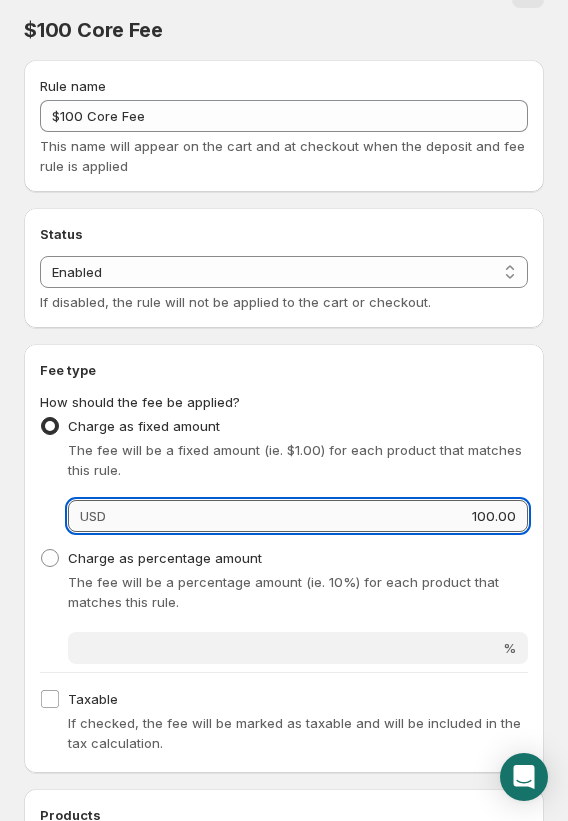 type on "100.00" 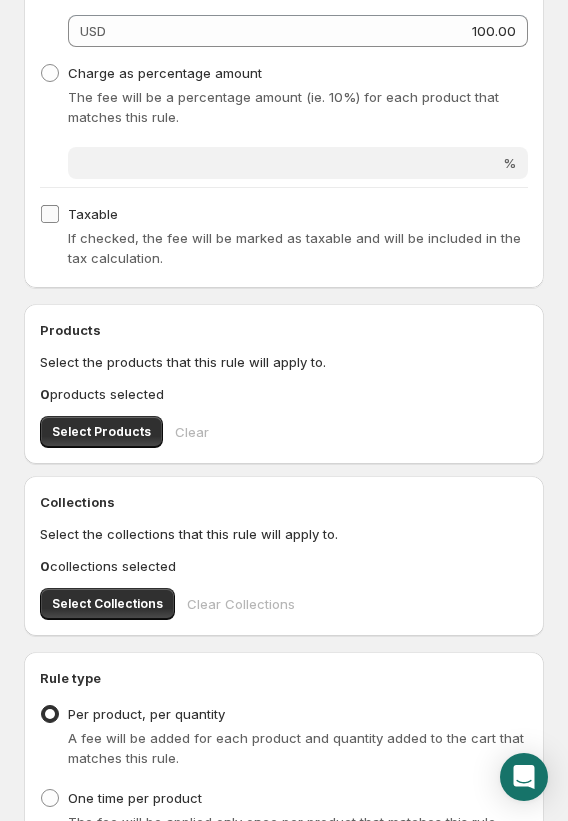 scroll, scrollTop: 550, scrollLeft: 0, axis: vertical 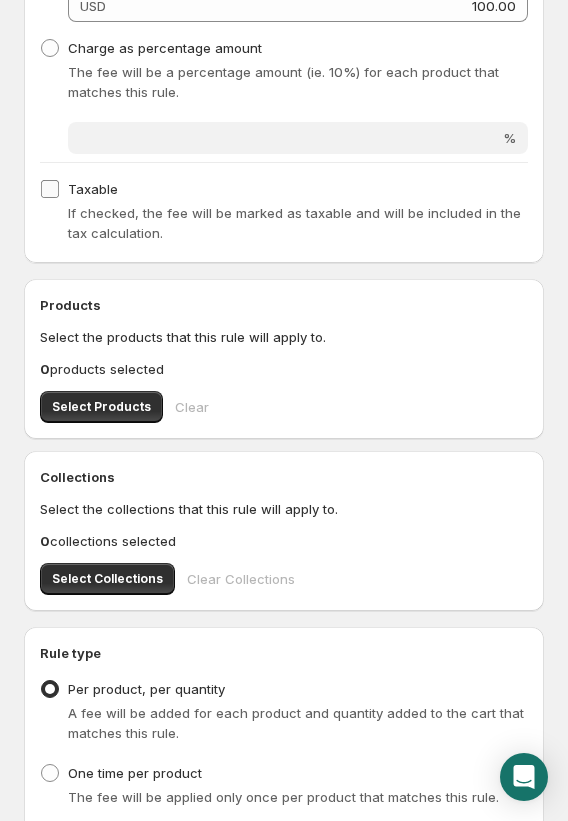 click on "Taxable" at bounding box center (50, 189) 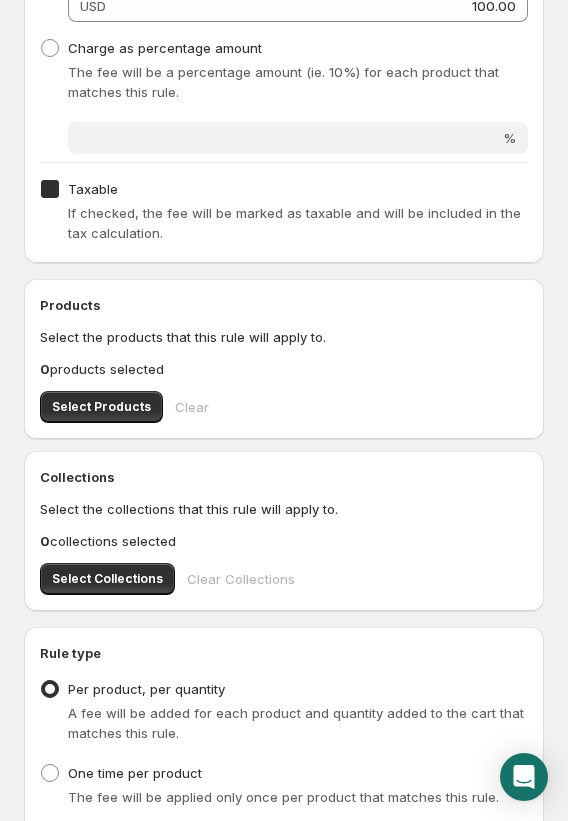 checkbox on "true" 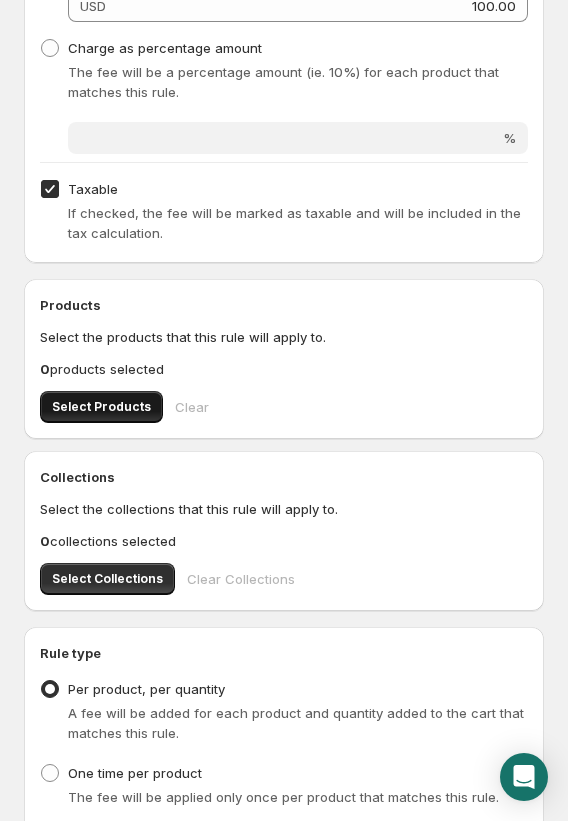 click on "Select Products" at bounding box center [101, 407] 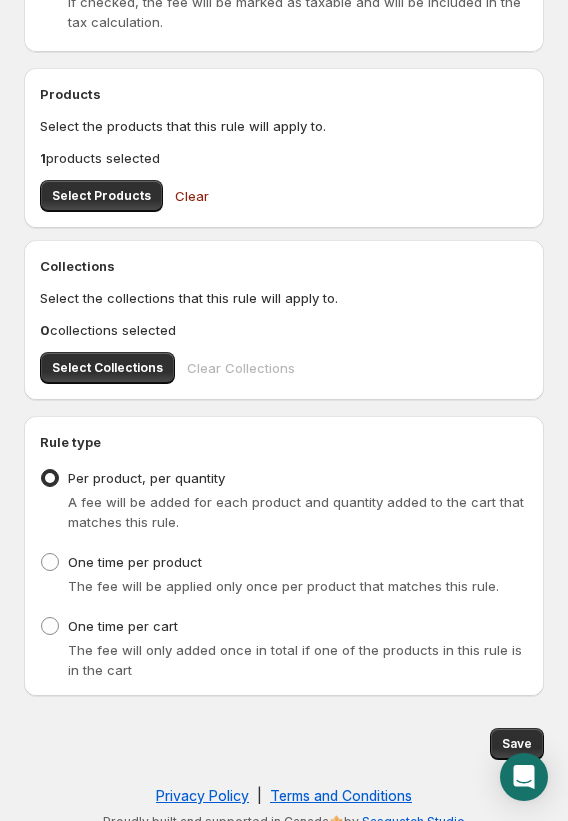 scroll, scrollTop: 783, scrollLeft: 0, axis: vertical 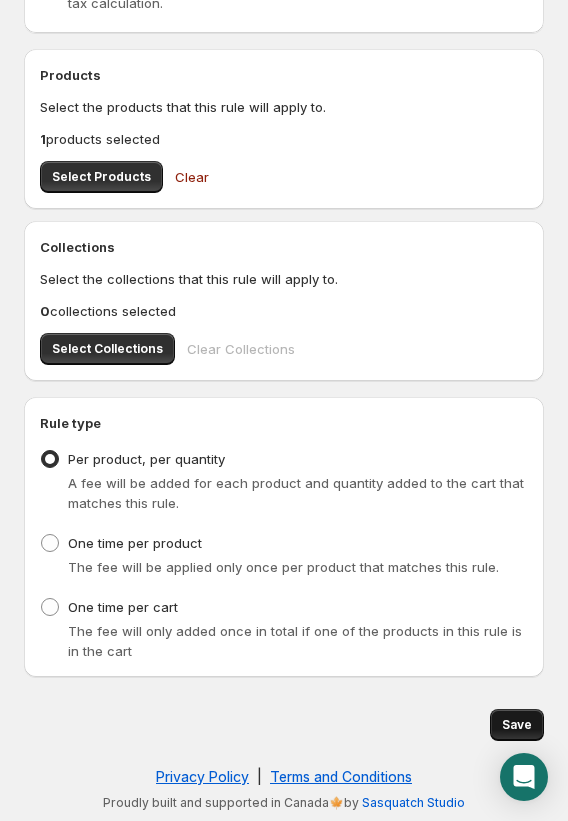 click on "Save" at bounding box center [517, 725] 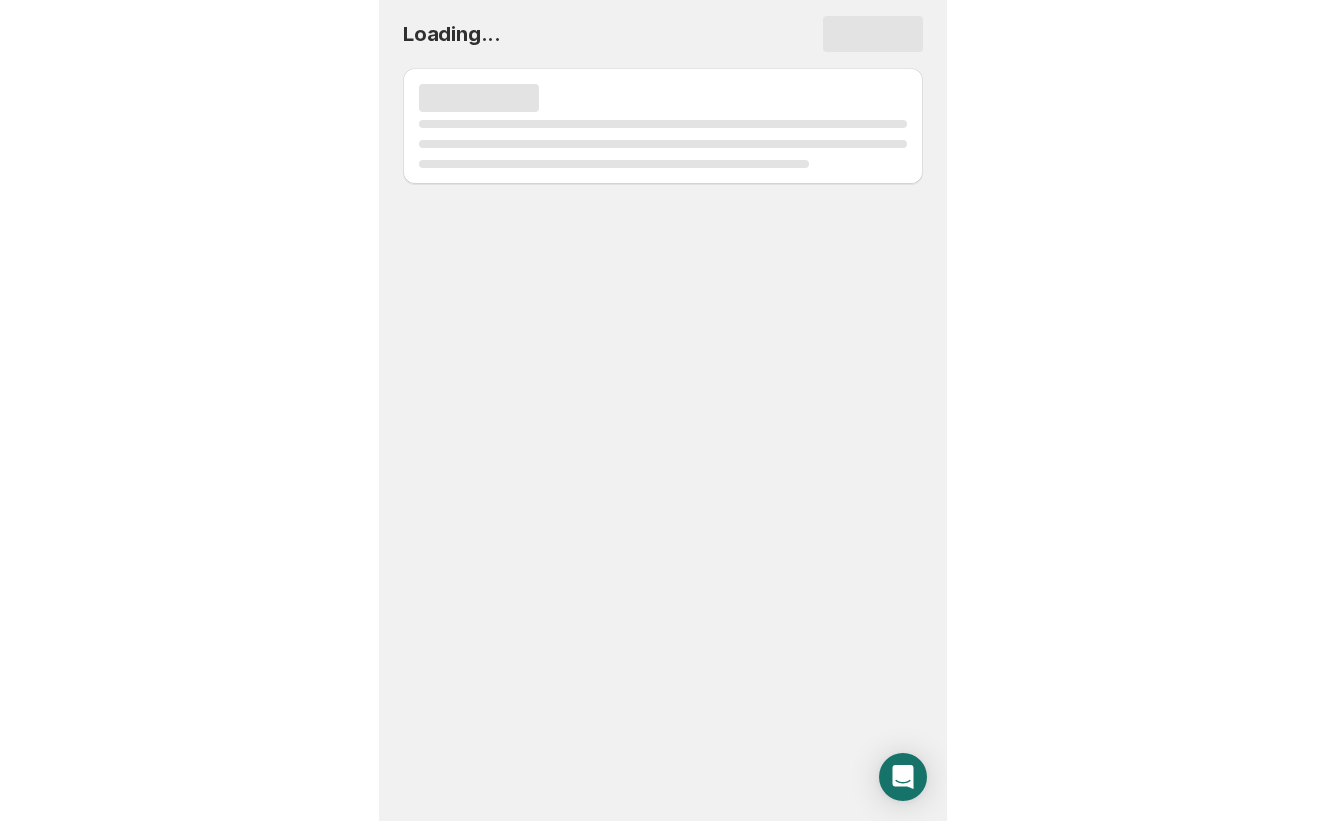 scroll, scrollTop: 0, scrollLeft: 0, axis: both 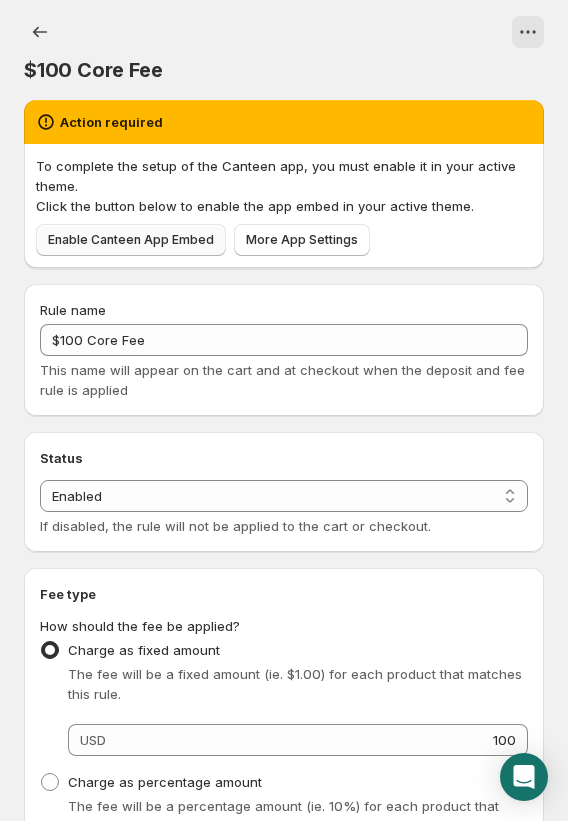 click on "Enable Canteen App Embed" at bounding box center [131, 240] 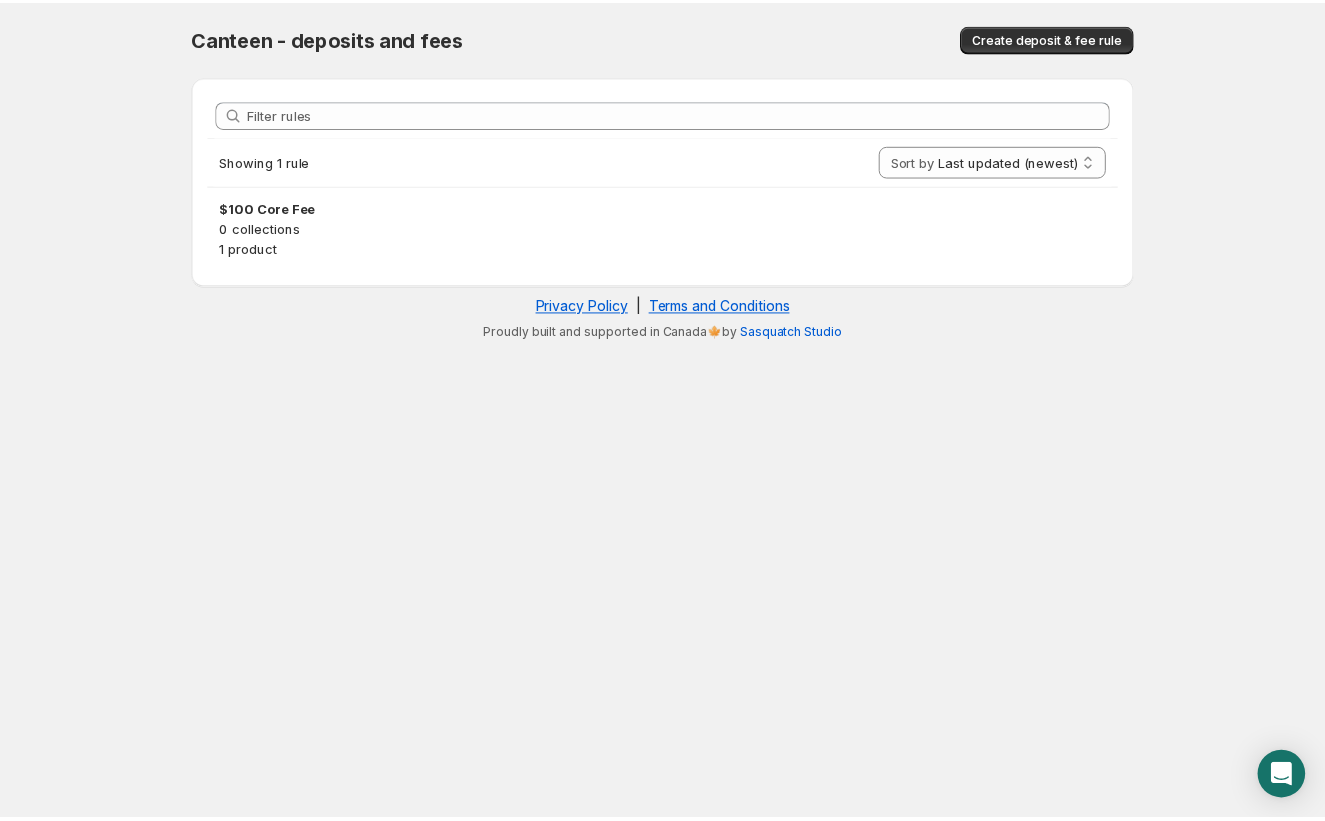 scroll, scrollTop: 0, scrollLeft: 0, axis: both 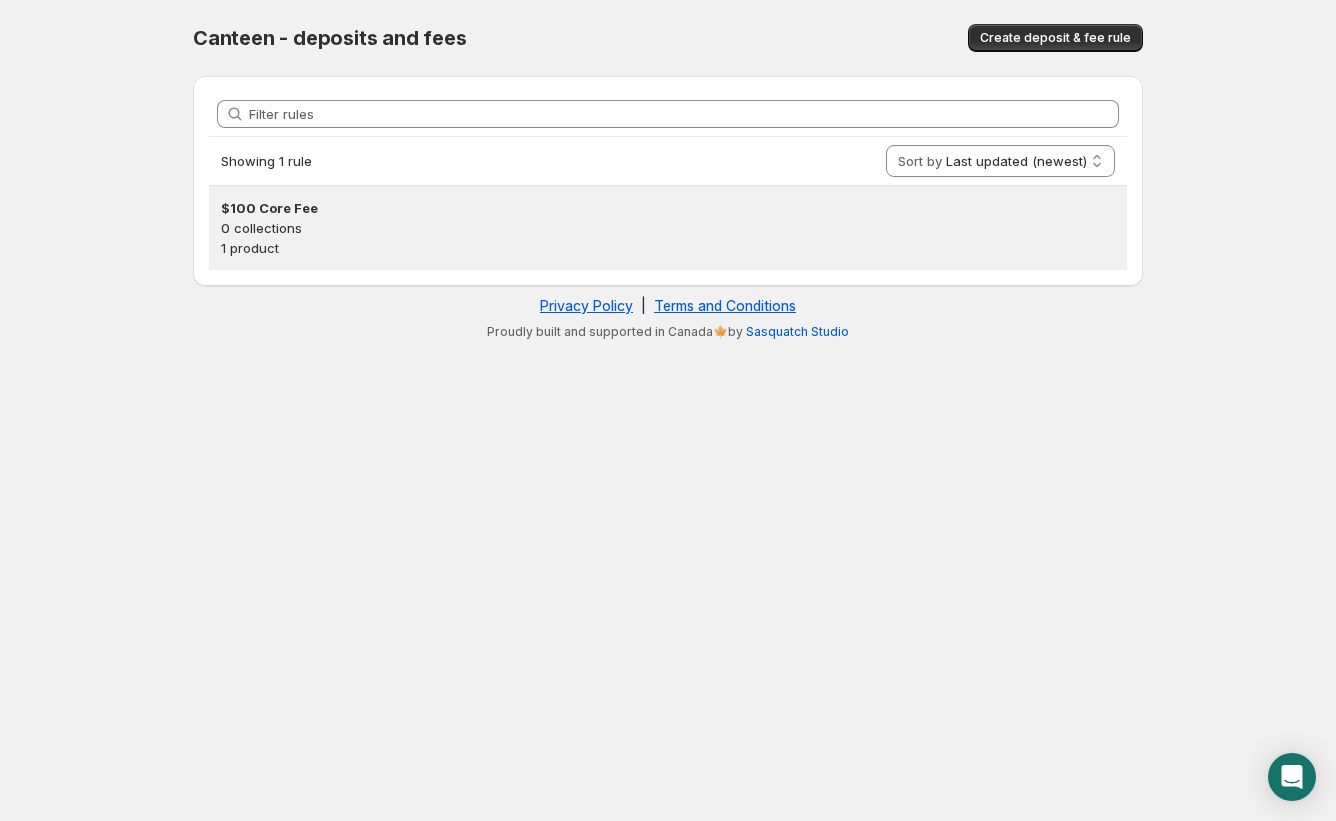 click on "0   collections" at bounding box center [668, 228] 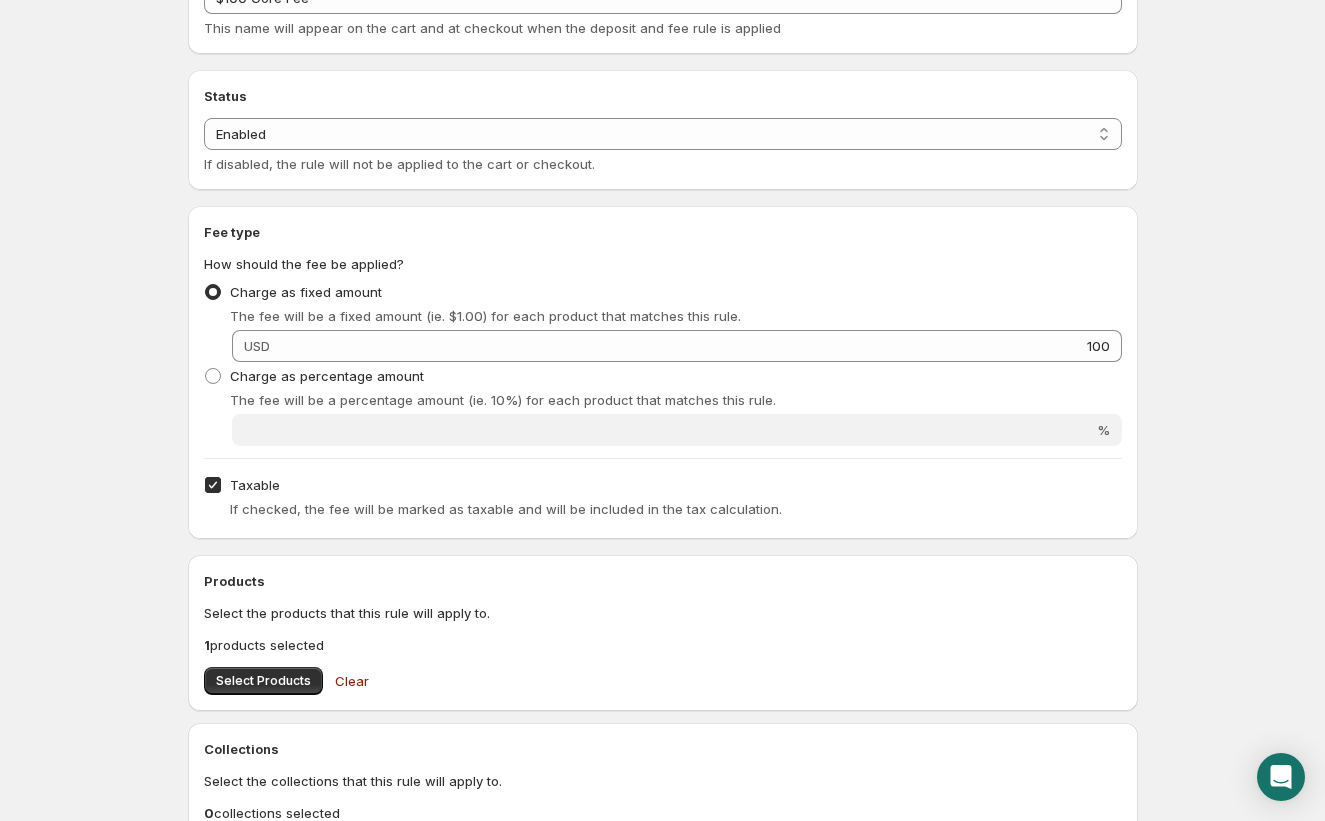 scroll, scrollTop: 0, scrollLeft: 0, axis: both 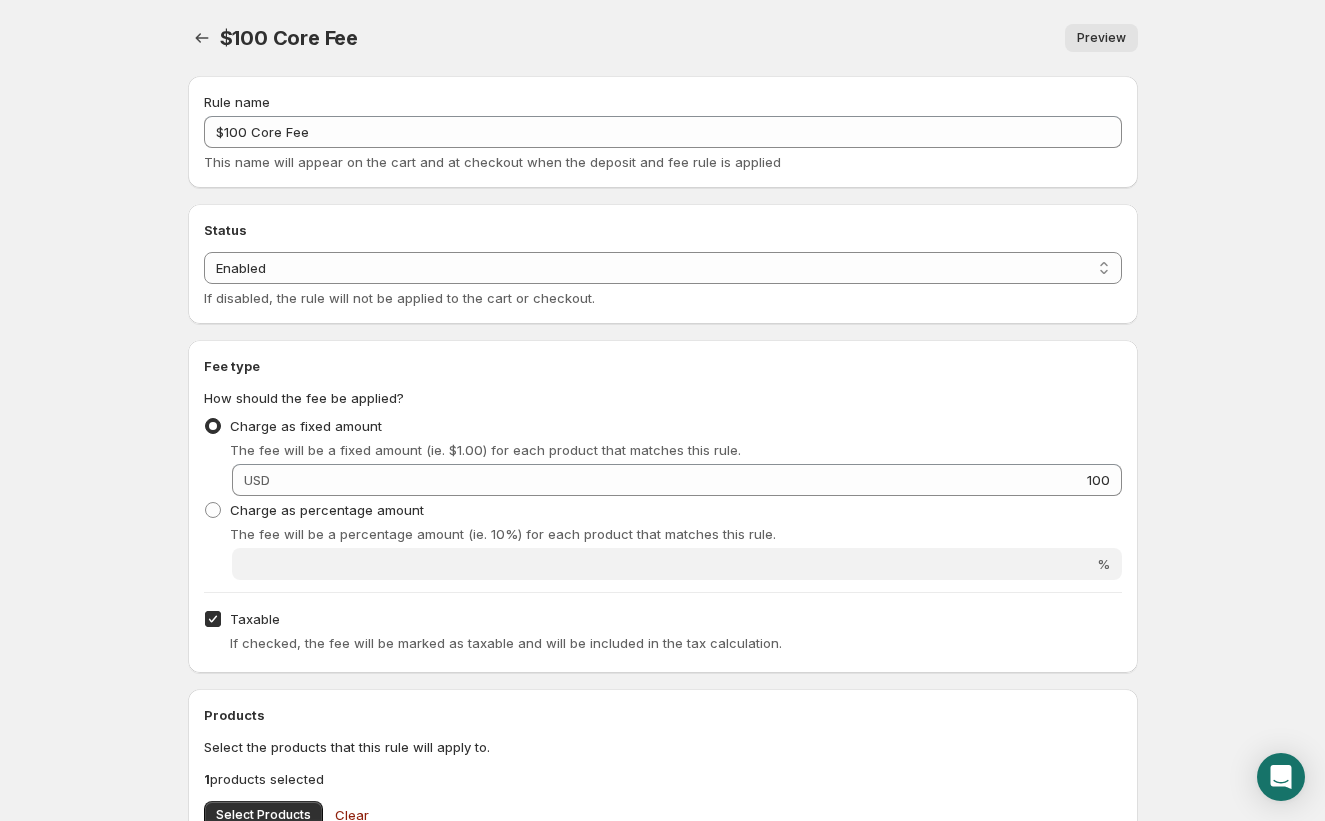 click on "Preview" at bounding box center [1101, 38] 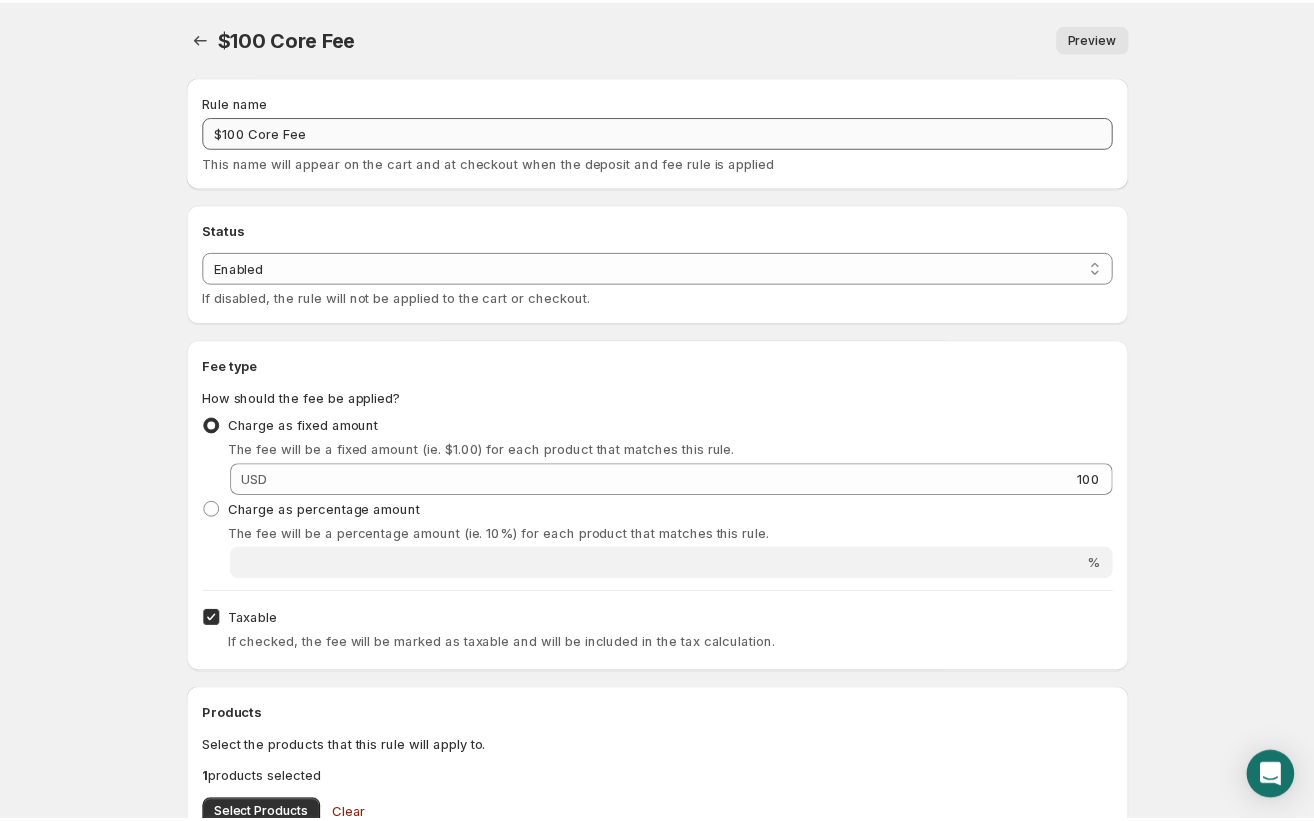 scroll, scrollTop: 572, scrollLeft: 0, axis: vertical 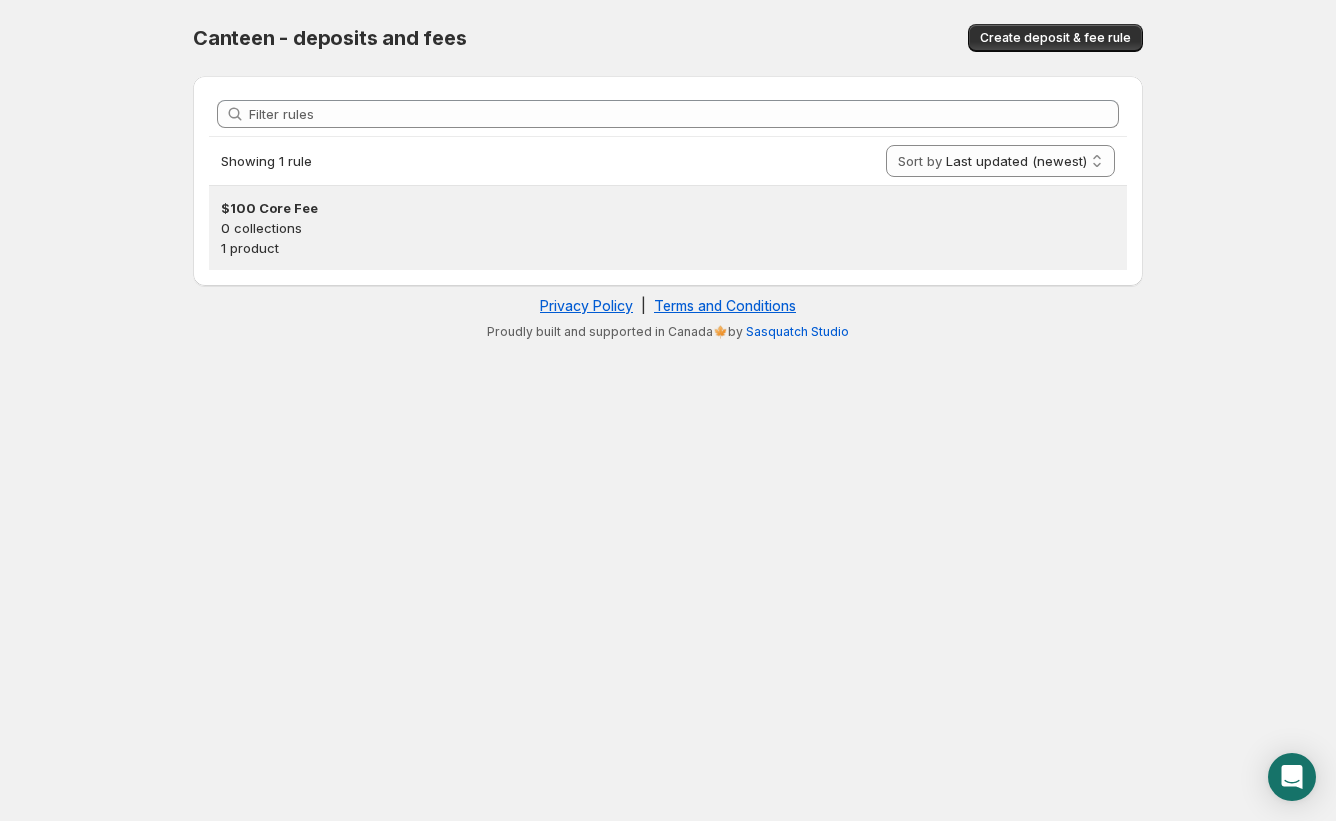 click on "$100 Core Fee" at bounding box center [668, 208] 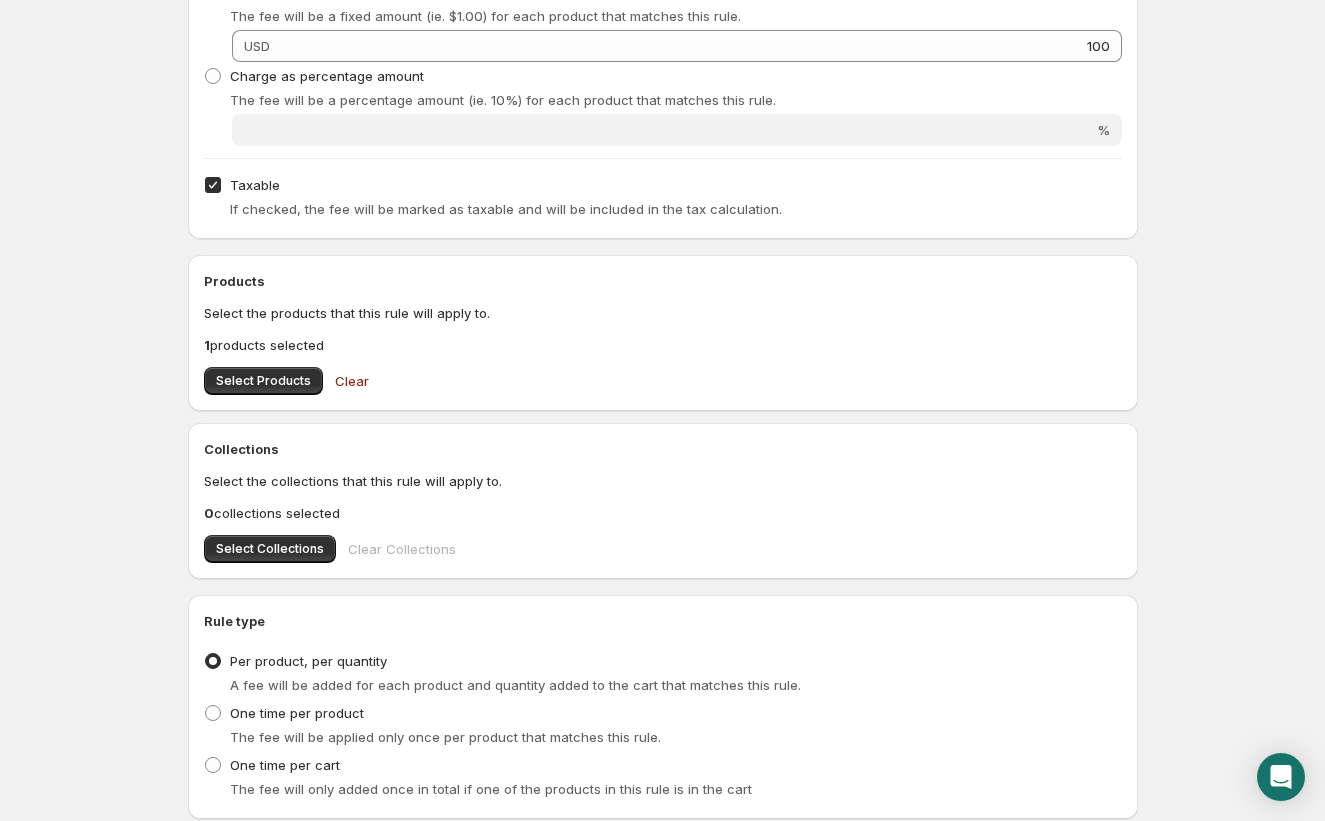 scroll, scrollTop: 436, scrollLeft: 0, axis: vertical 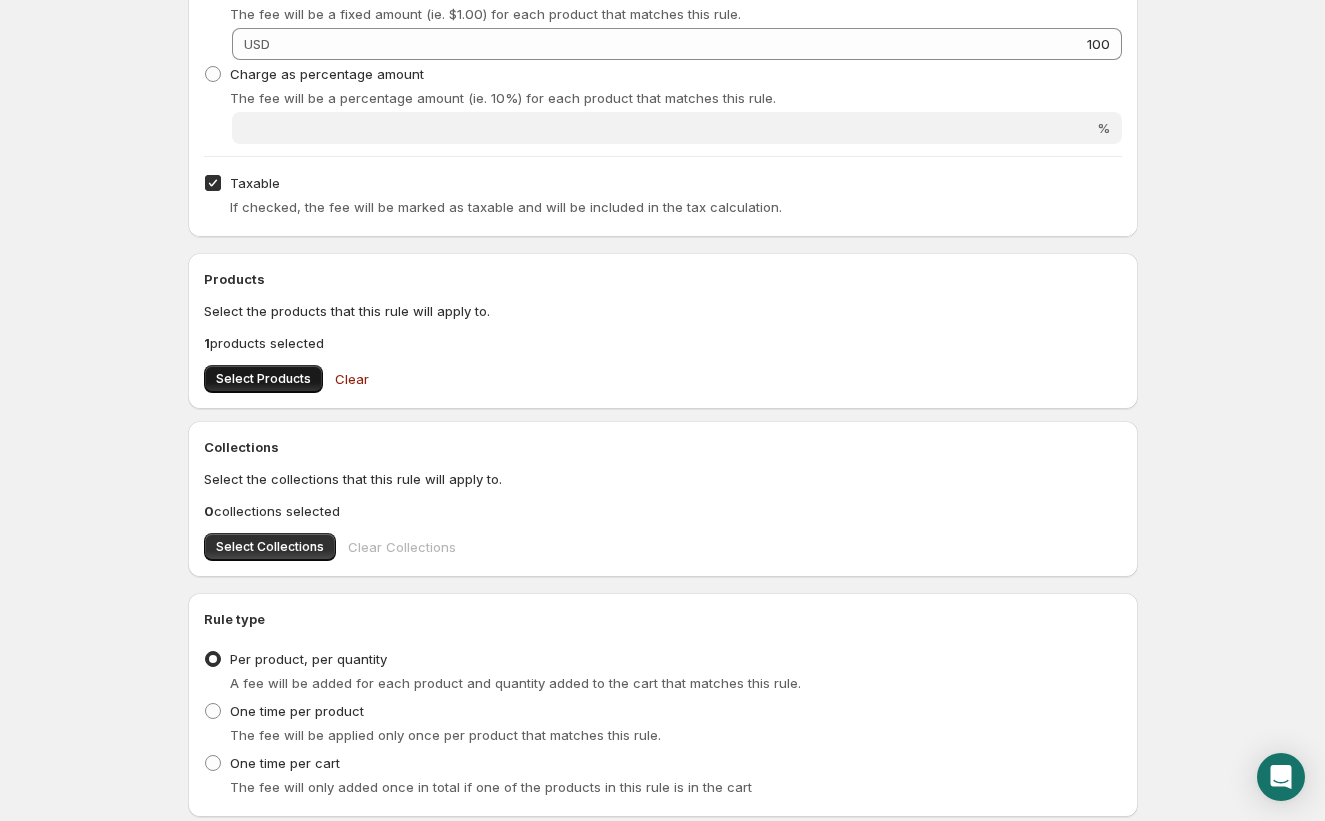 click on "Select Products" at bounding box center (263, 379) 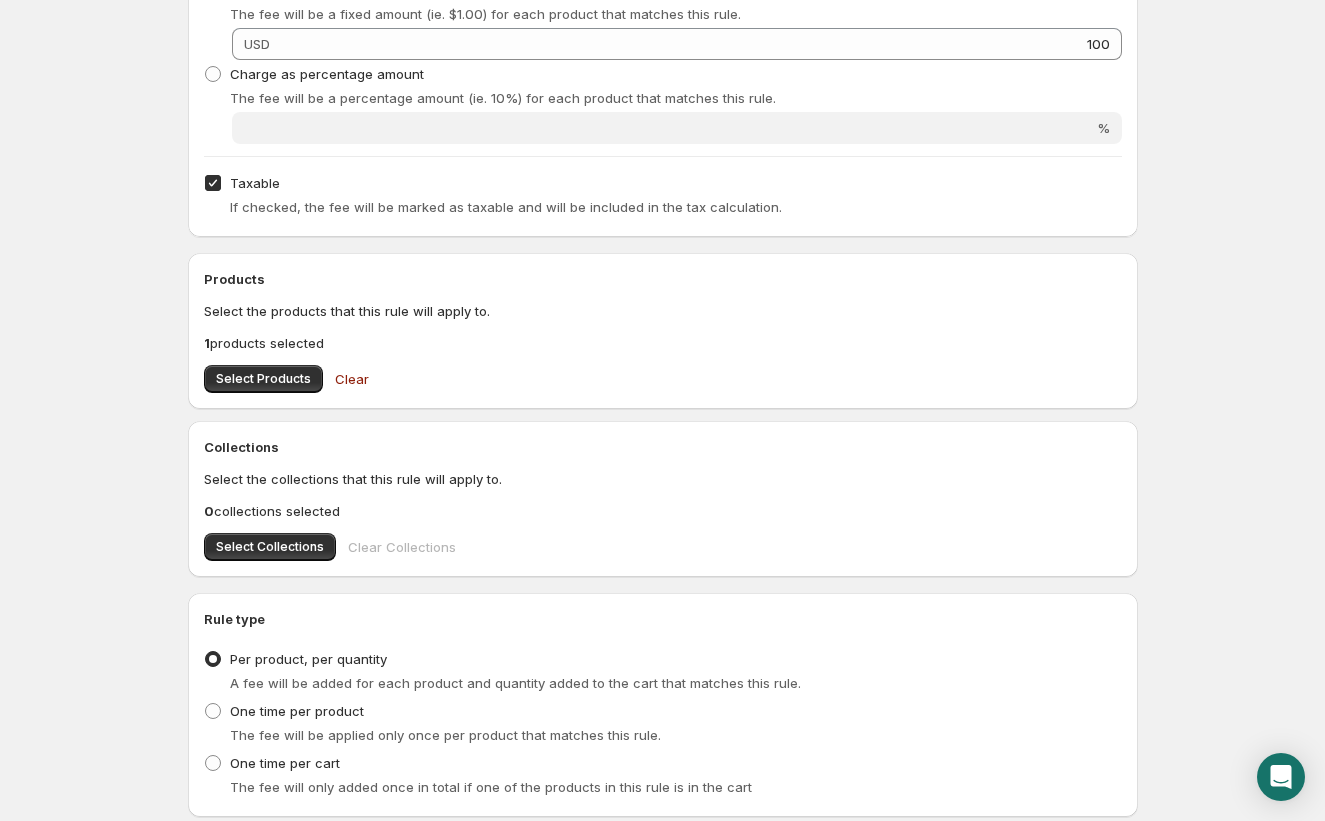 scroll, scrollTop: 572, scrollLeft: 0, axis: vertical 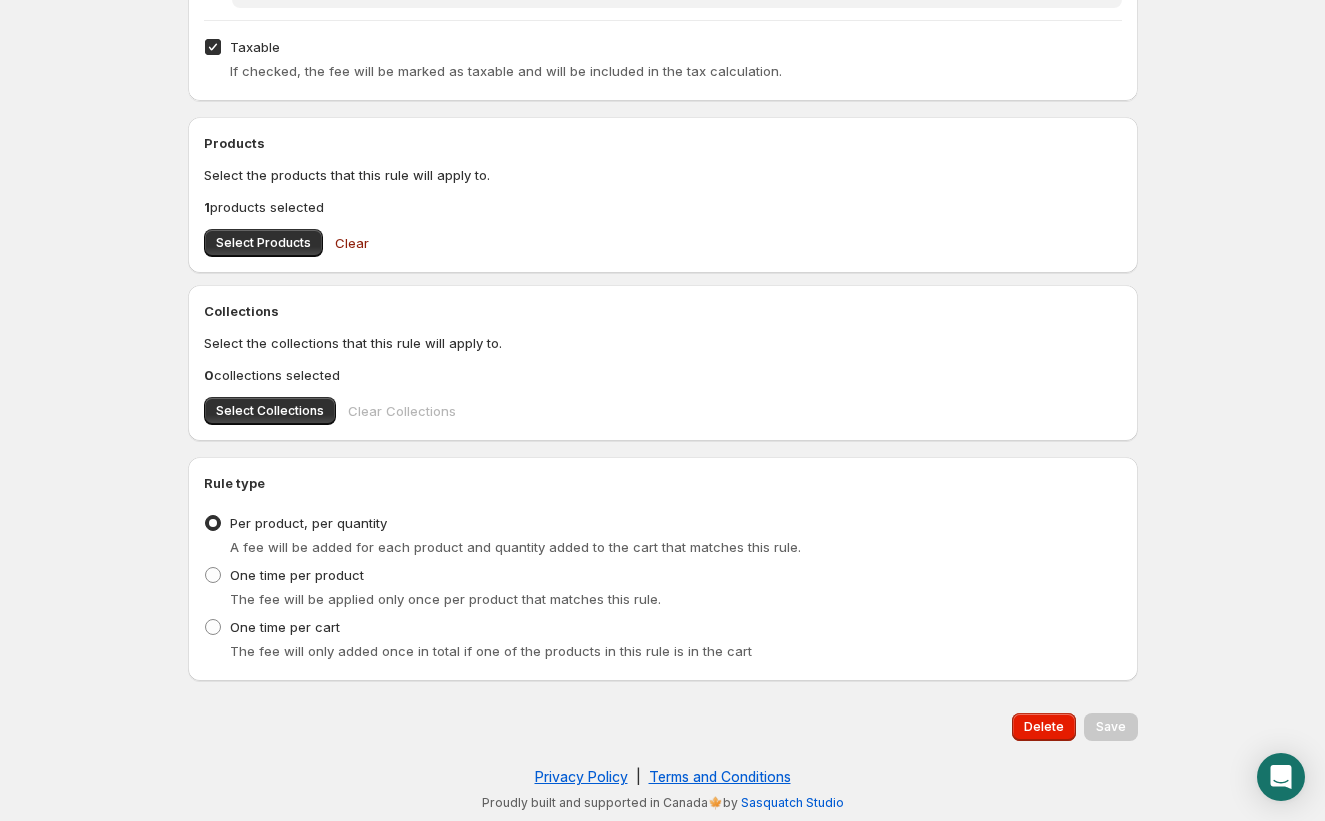 click on "Save" at bounding box center [1111, 727] 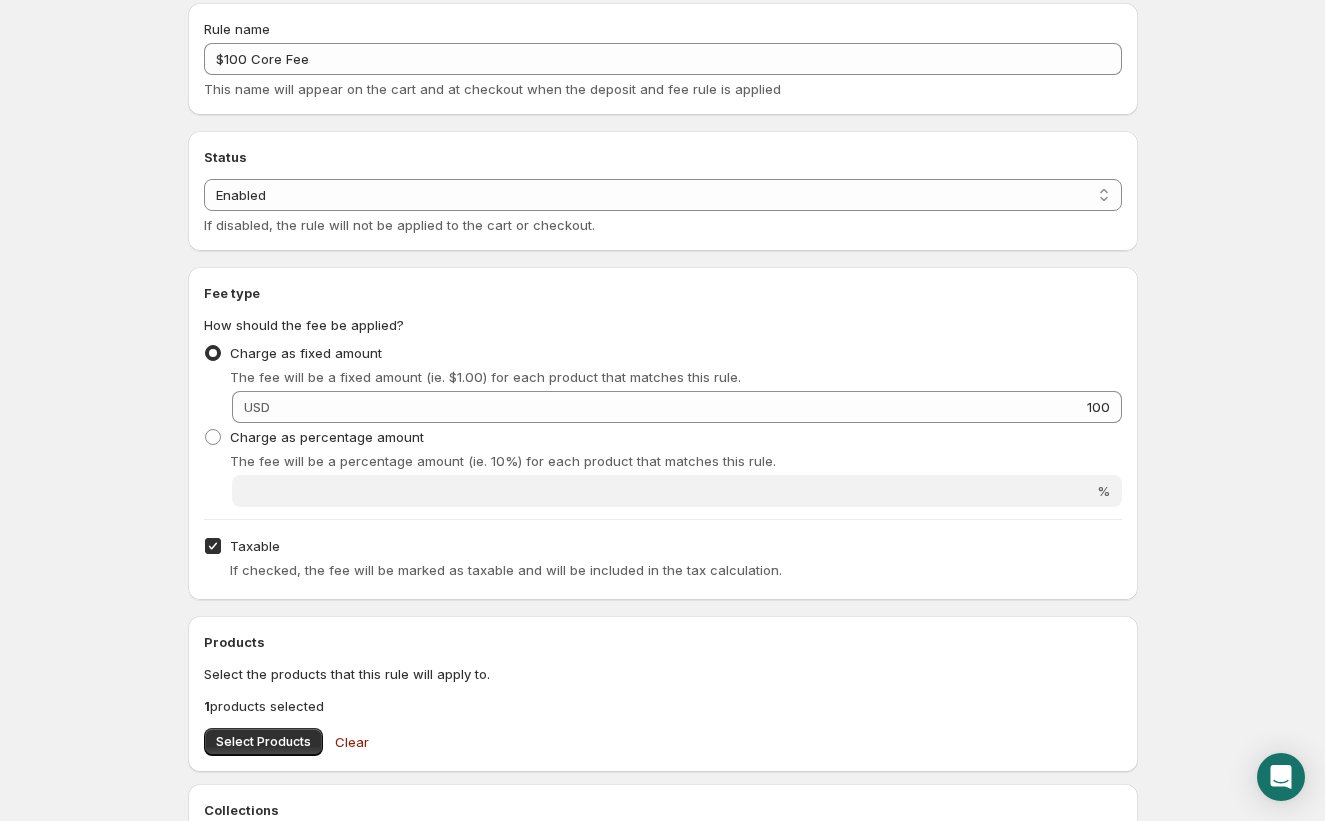 scroll, scrollTop: 0, scrollLeft: 0, axis: both 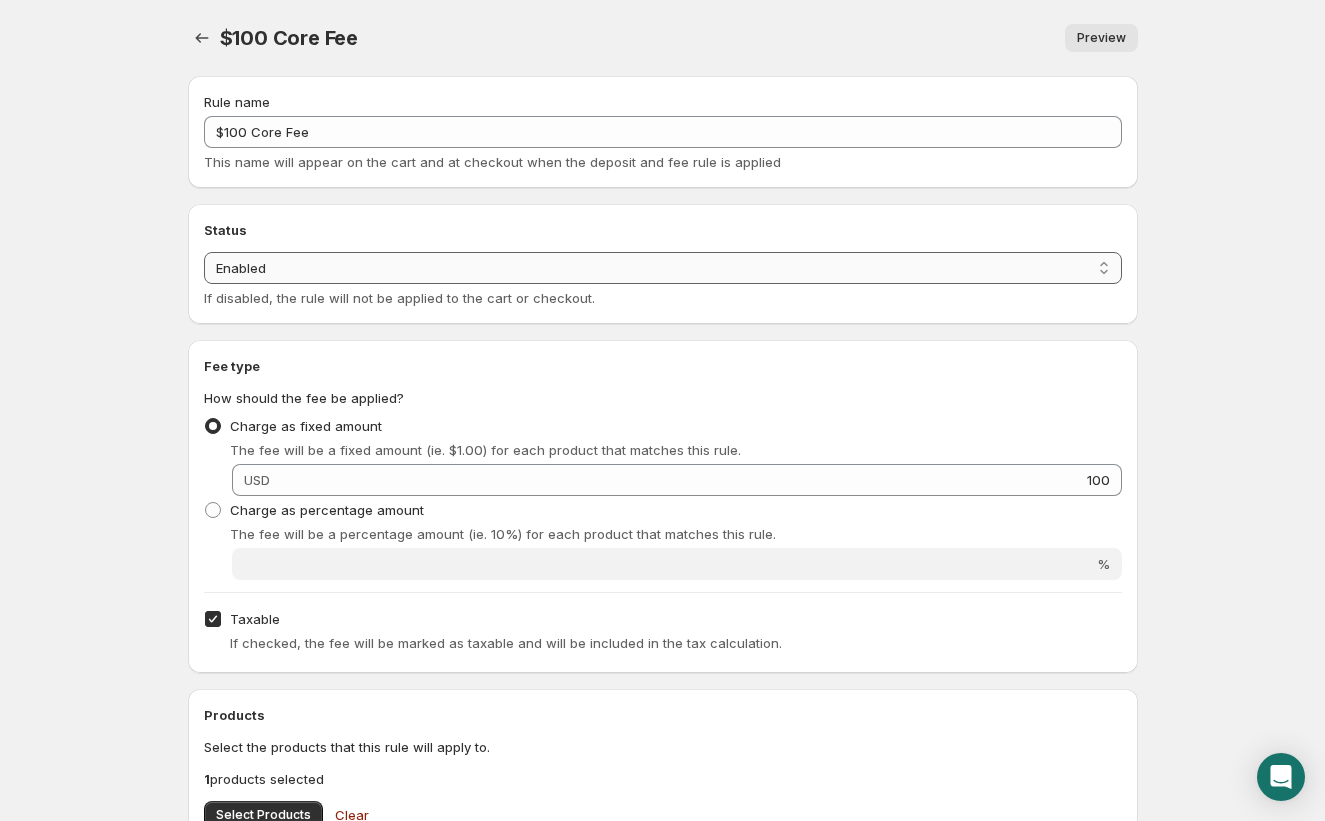 click on "Enabled Disabled" at bounding box center (663, 268) 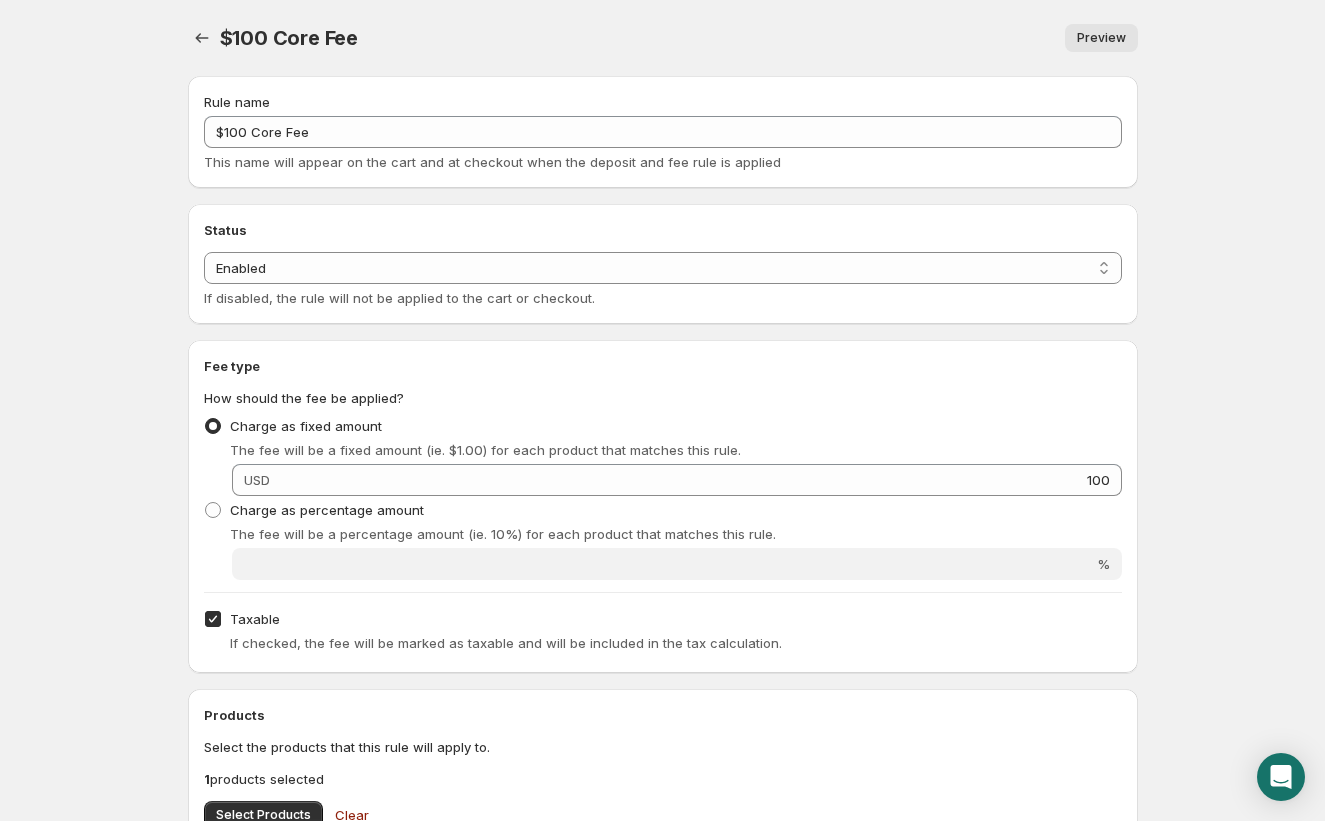 click on "Status Status Enabled Disabled Enabled If disabled, the rule will not be applied to the cart or checkout." at bounding box center [663, 264] 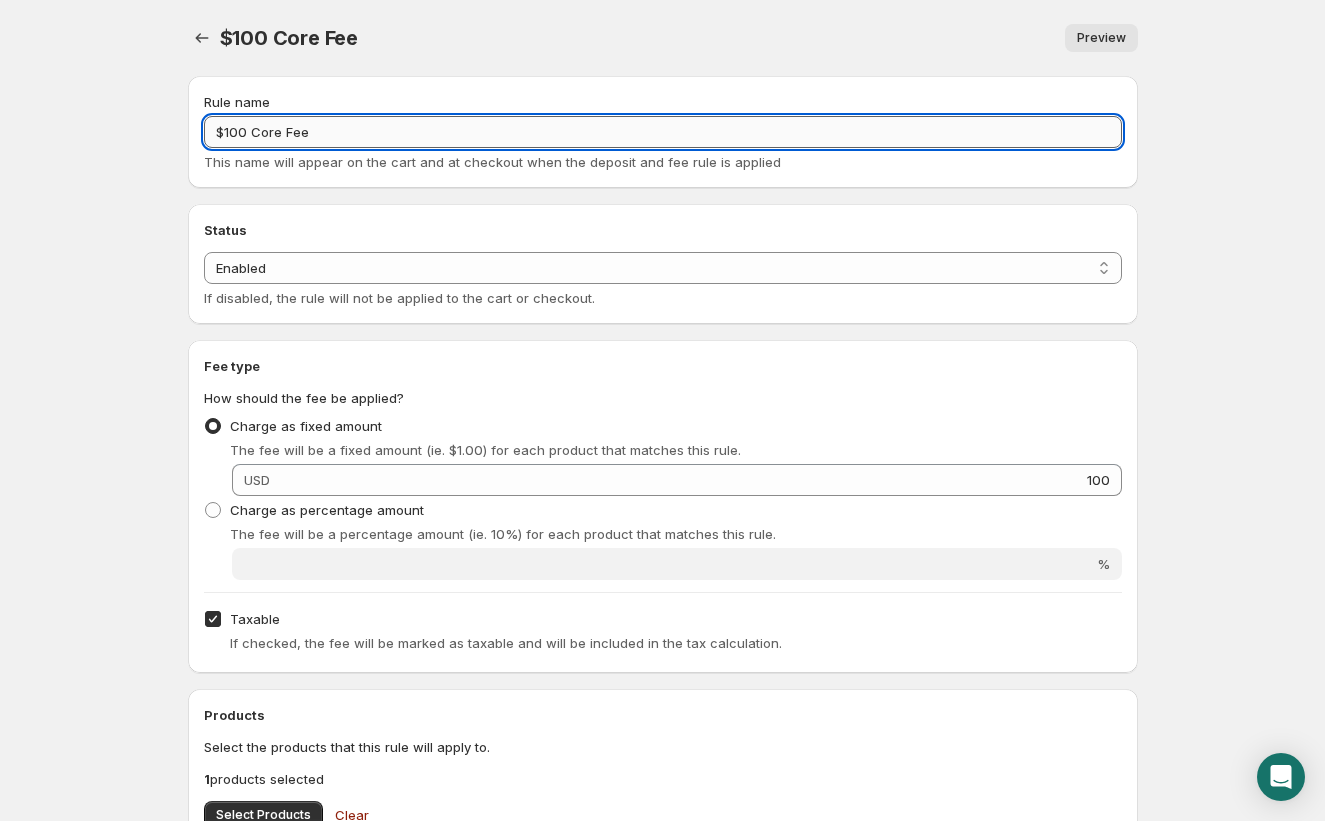 click on "$100 Core Fee" at bounding box center [663, 132] 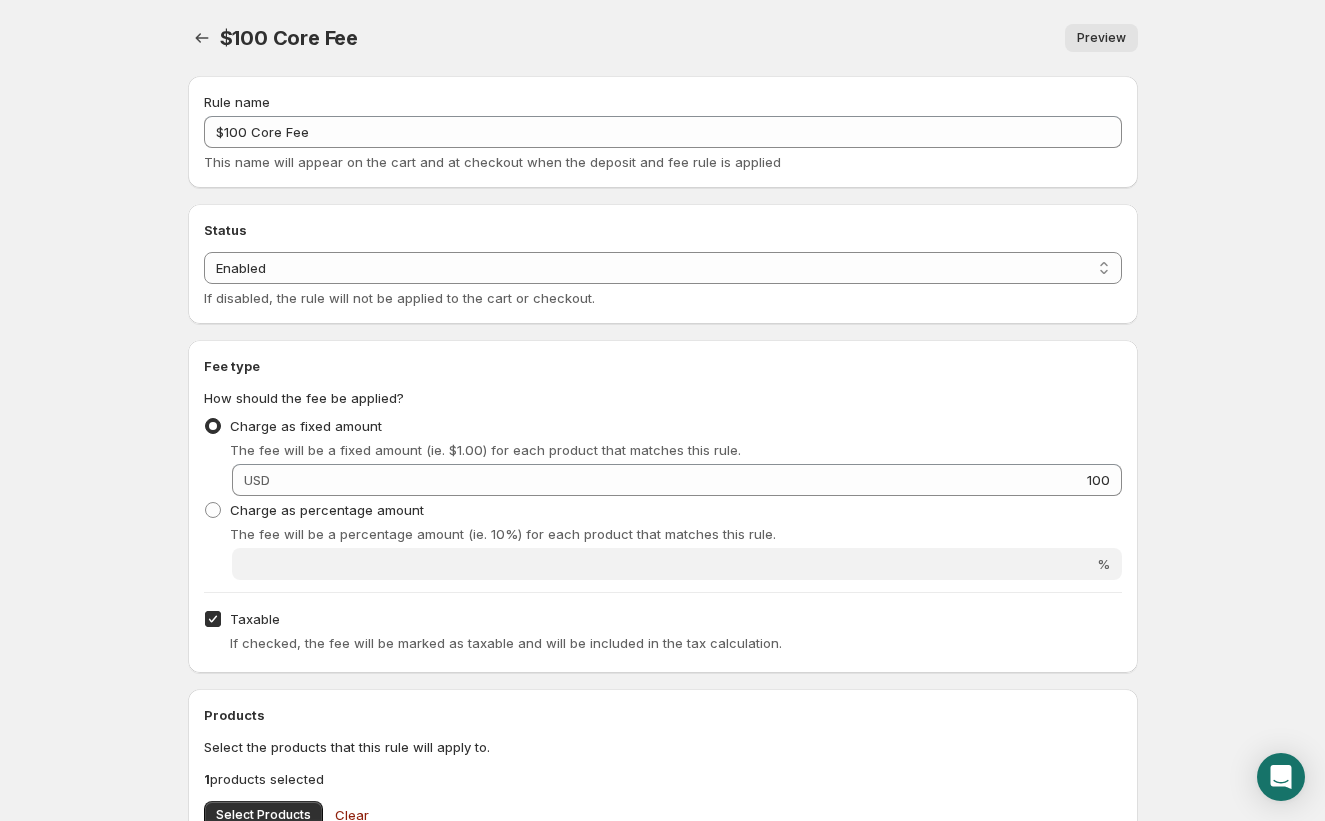 click on "Rule name $100 Core Fee This name will appear on the cart and at checkout when the deposit and fee rule is applied" at bounding box center (663, 132) 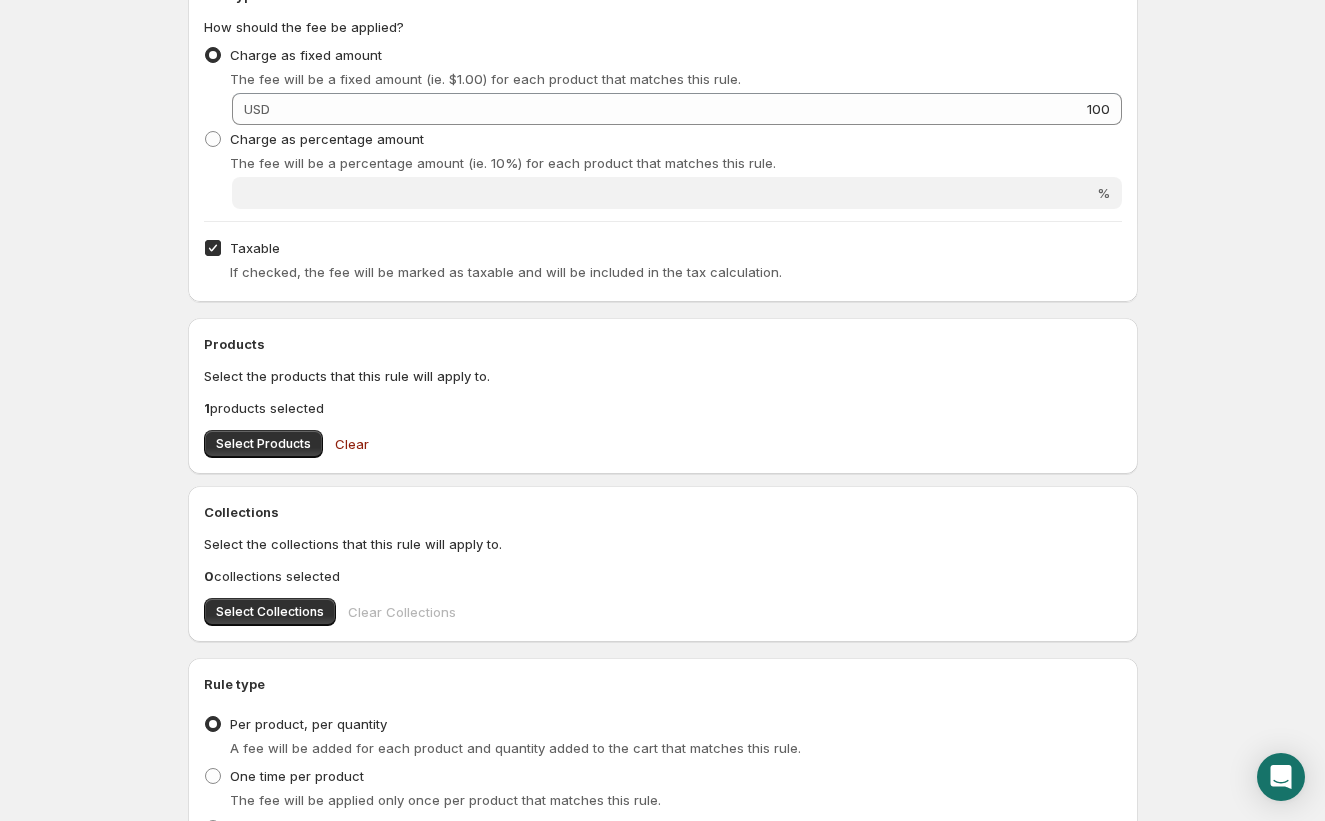scroll, scrollTop: 430, scrollLeft: 0, axis: vertical 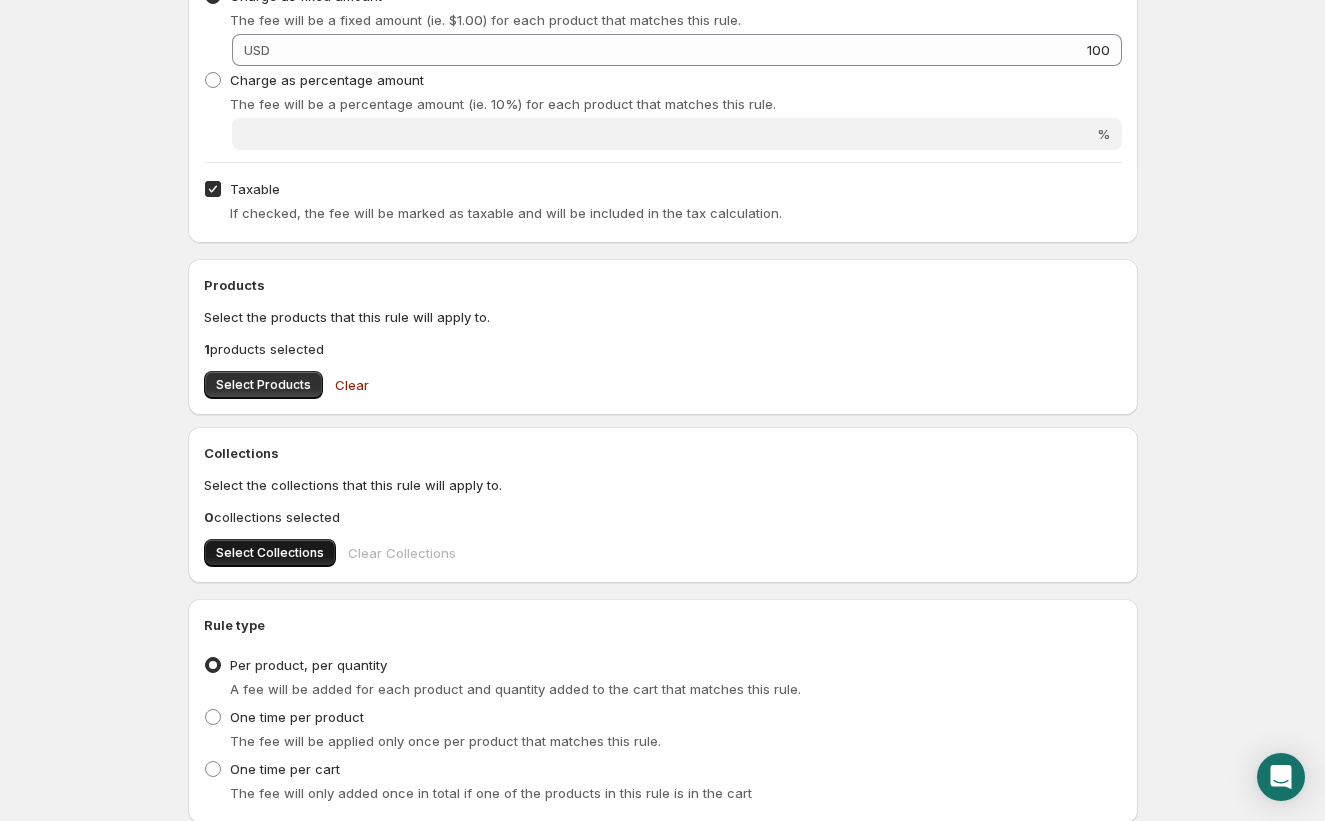click on "Select Collections" at bounding box center (270, 553) 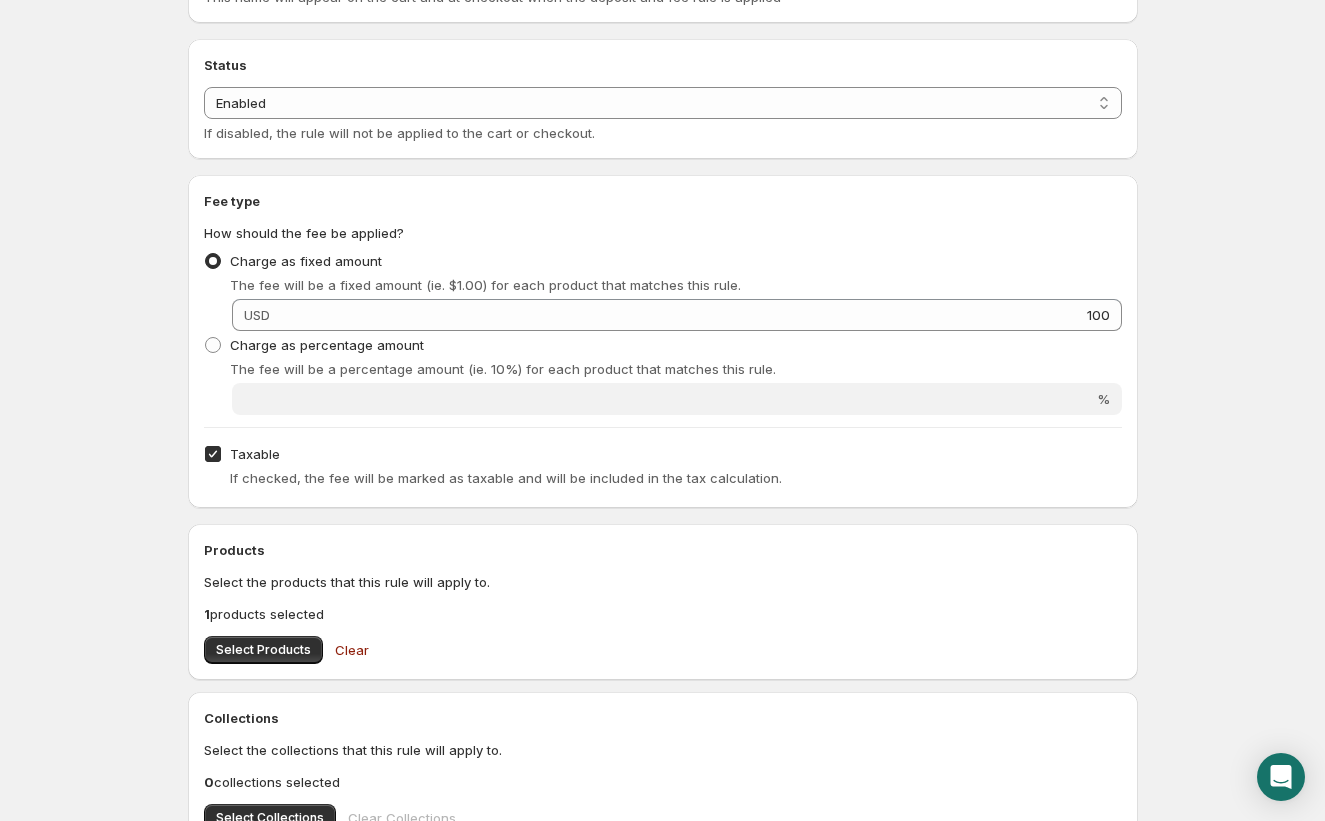 scroll, scrollTop: 0, scrollLeft: 0, axis: both 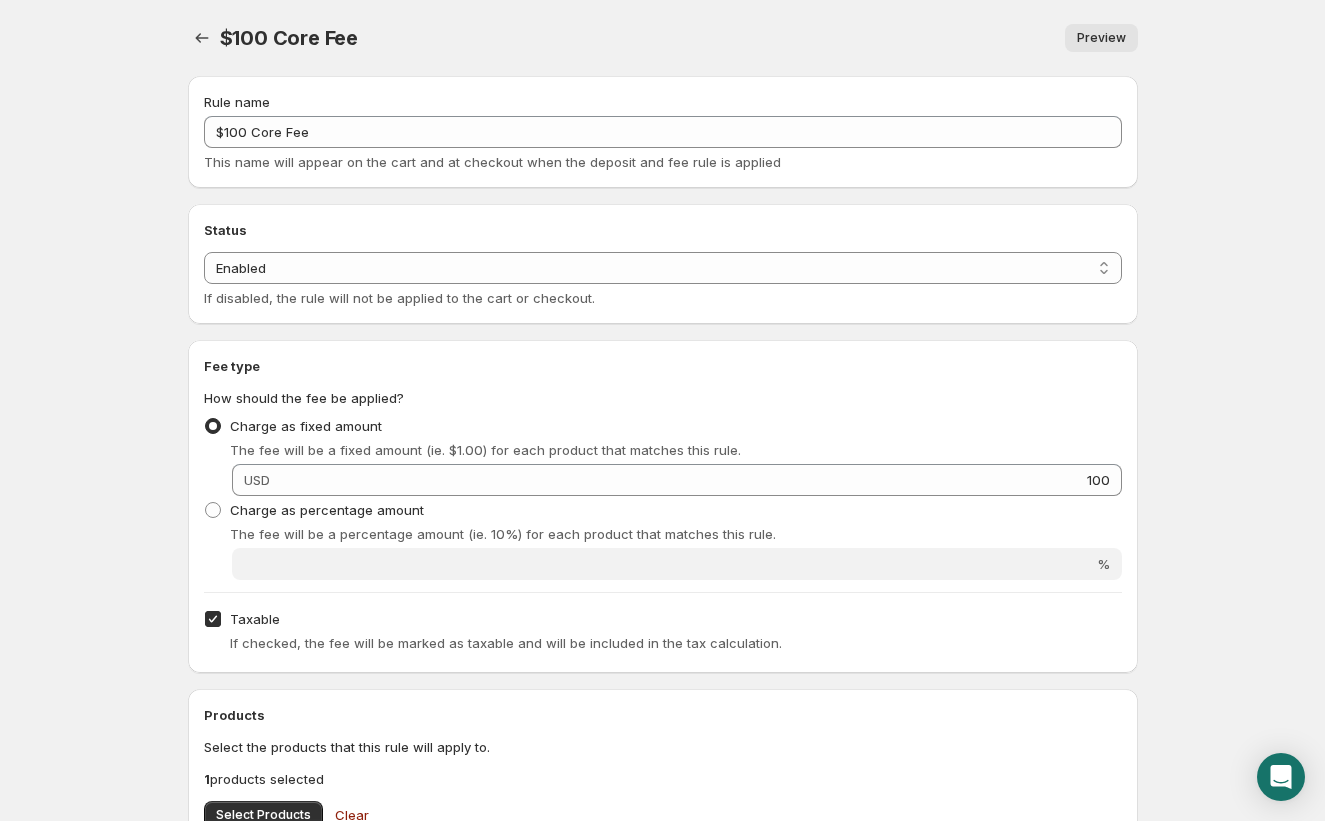 click on "Preview" at bounding box center (1101, 38) 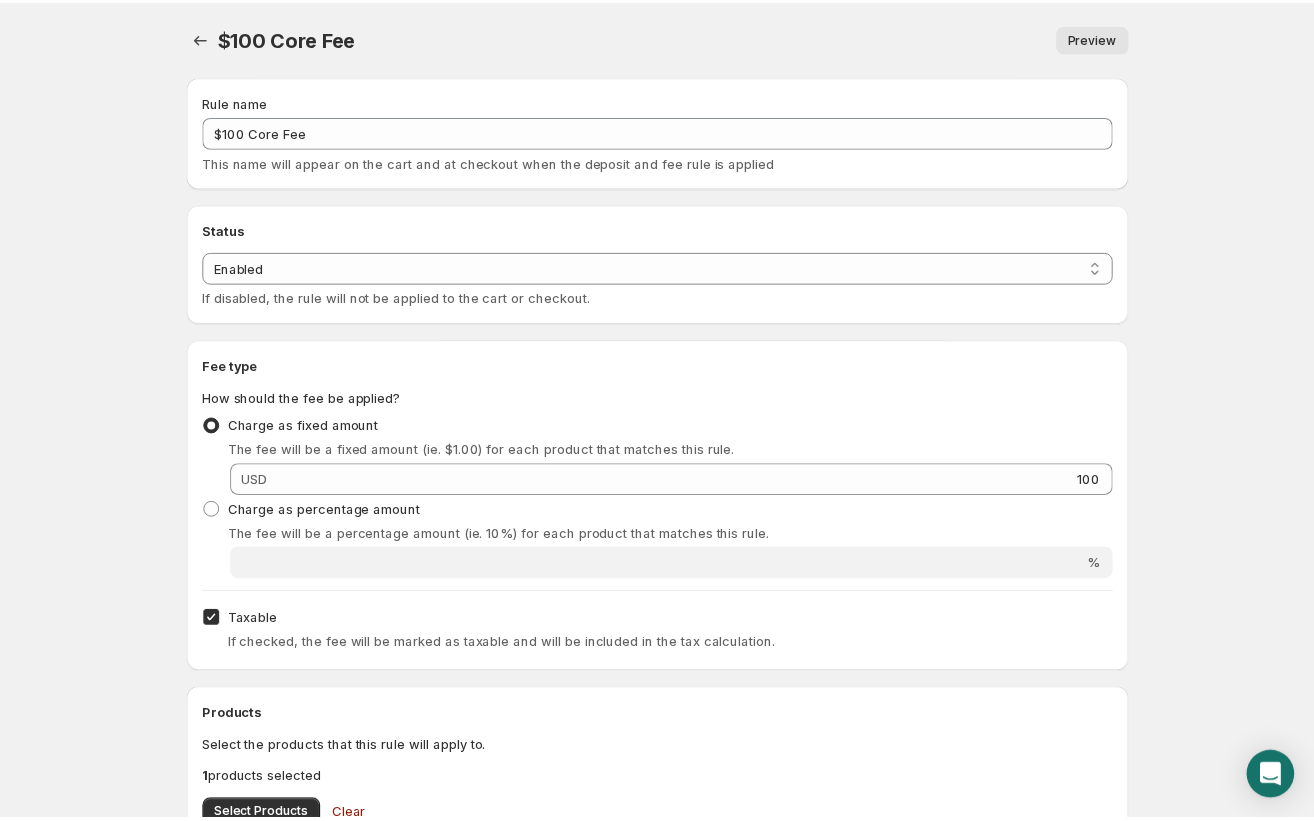 scroll, scrollTop: 0, scrollLeft: 0, axis: both 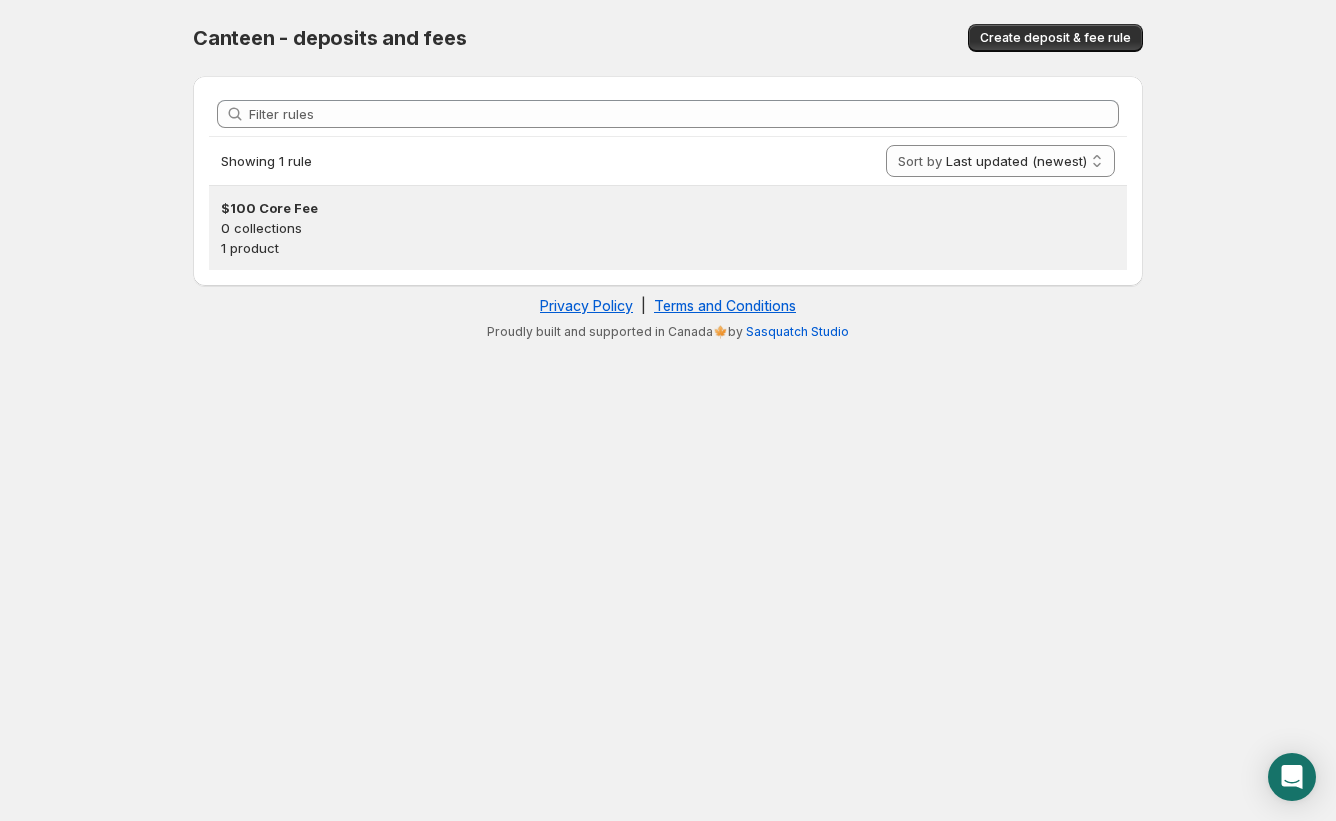 click on "$100 Core Fee" at bounding box center [668, 208] 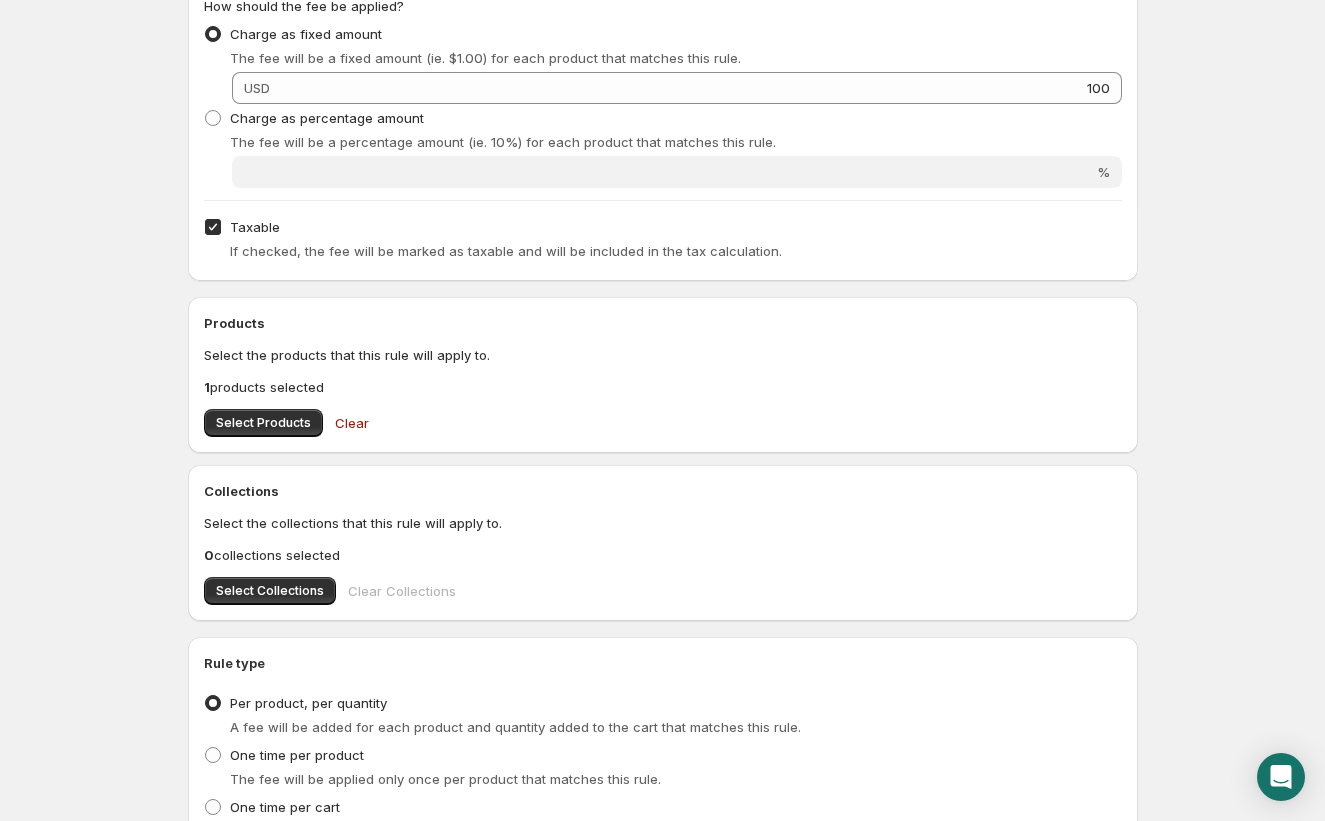 scroll, scrollTop: 398, scrollLeft: 0, axis: vertical 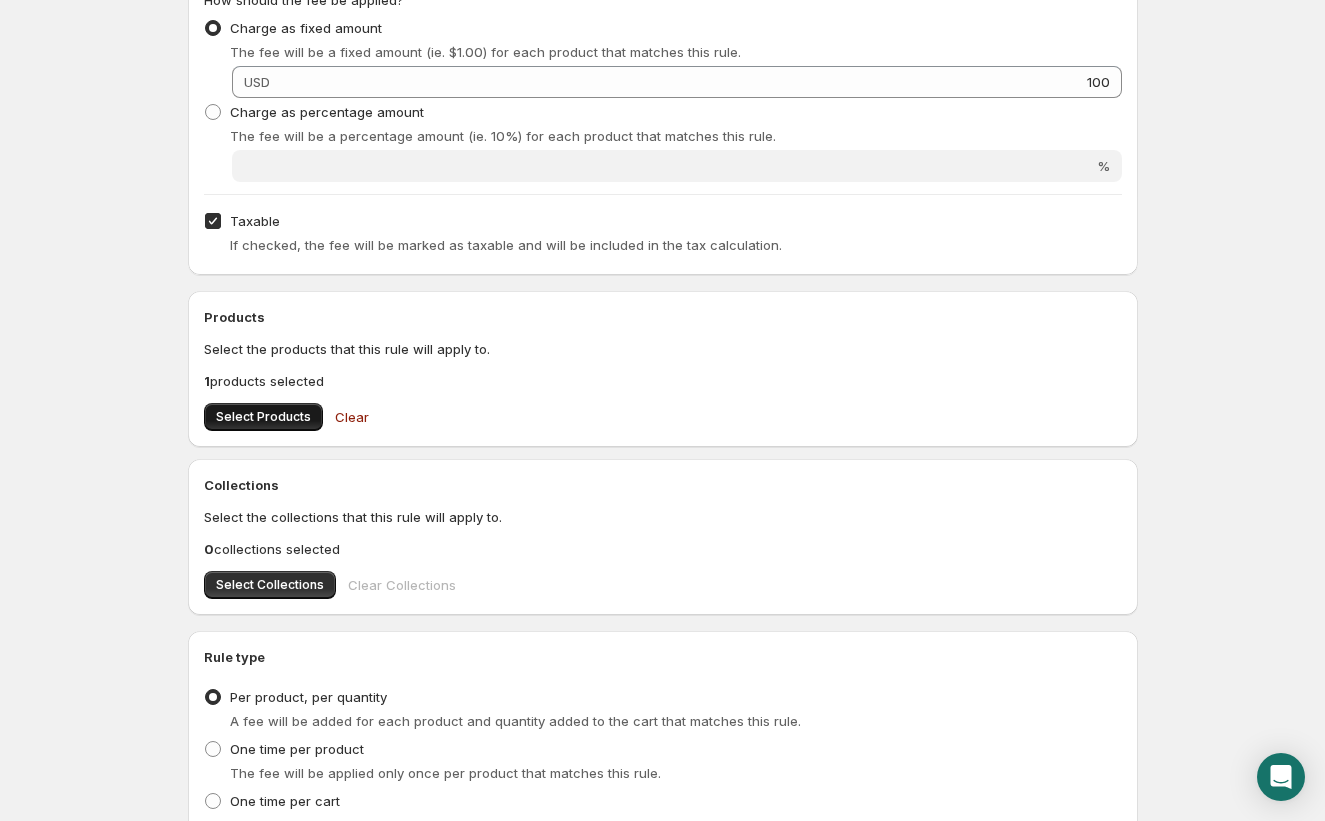 click on "Select Products" at bounding box center (263, 417) 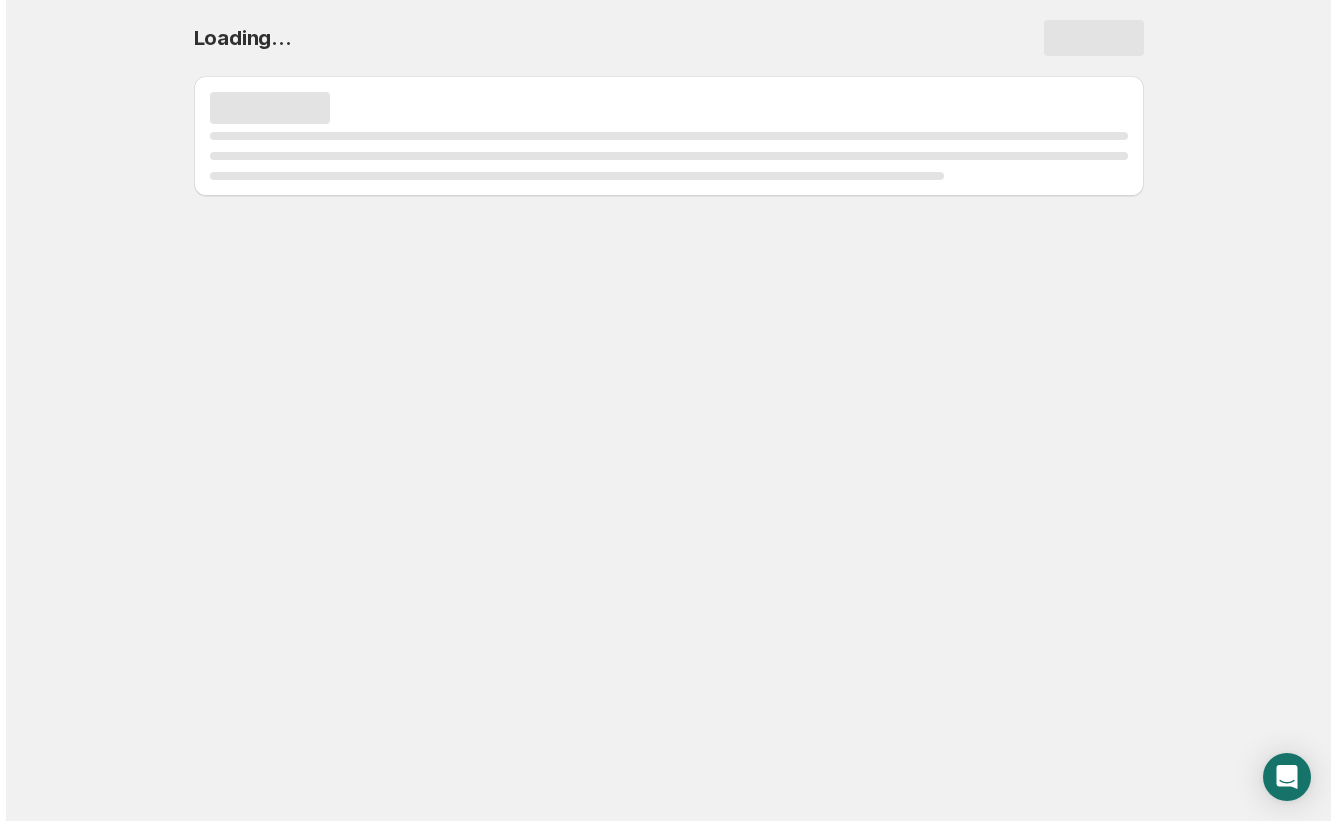 scroll, scrollTop: 0, scrollLeft: 0, axis: both 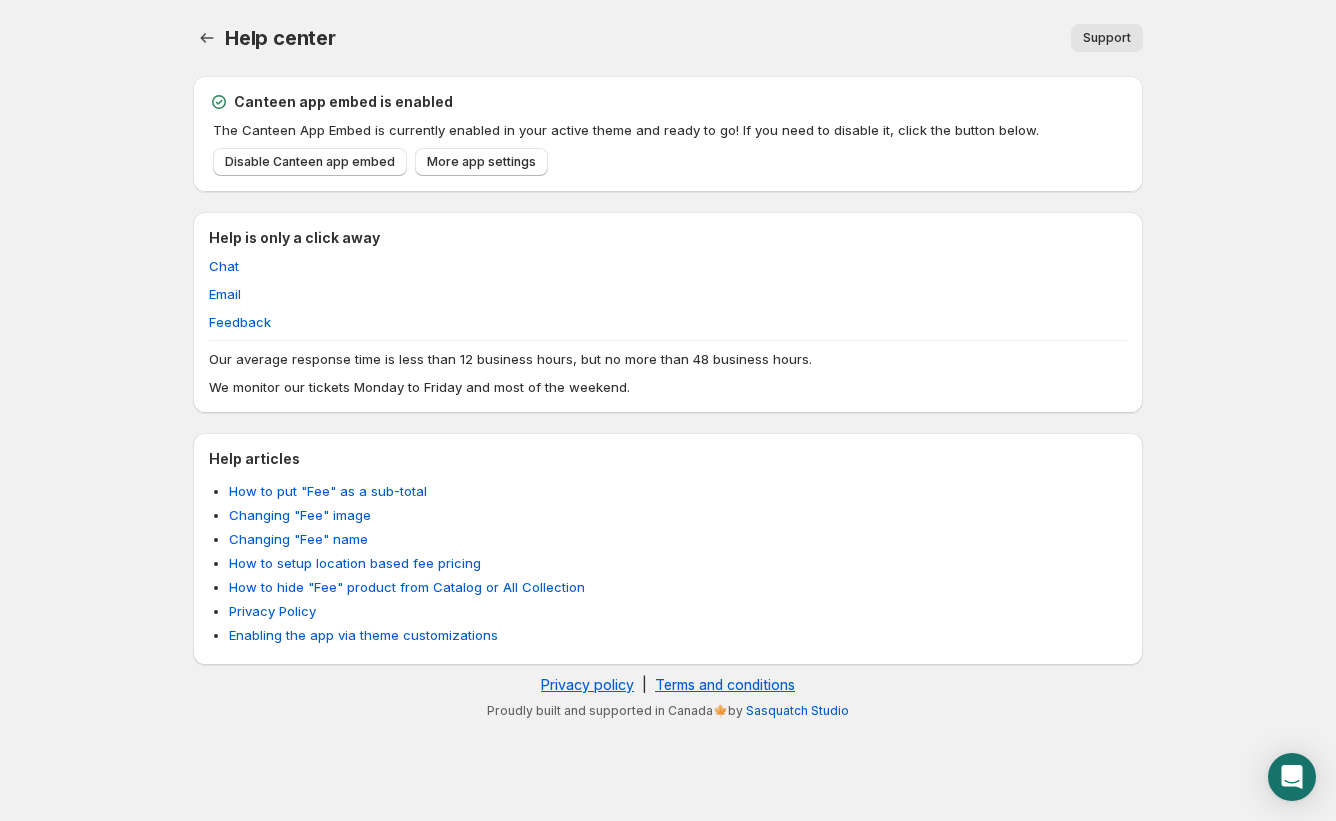 click on "Support" at bounding box center [1107, 38] 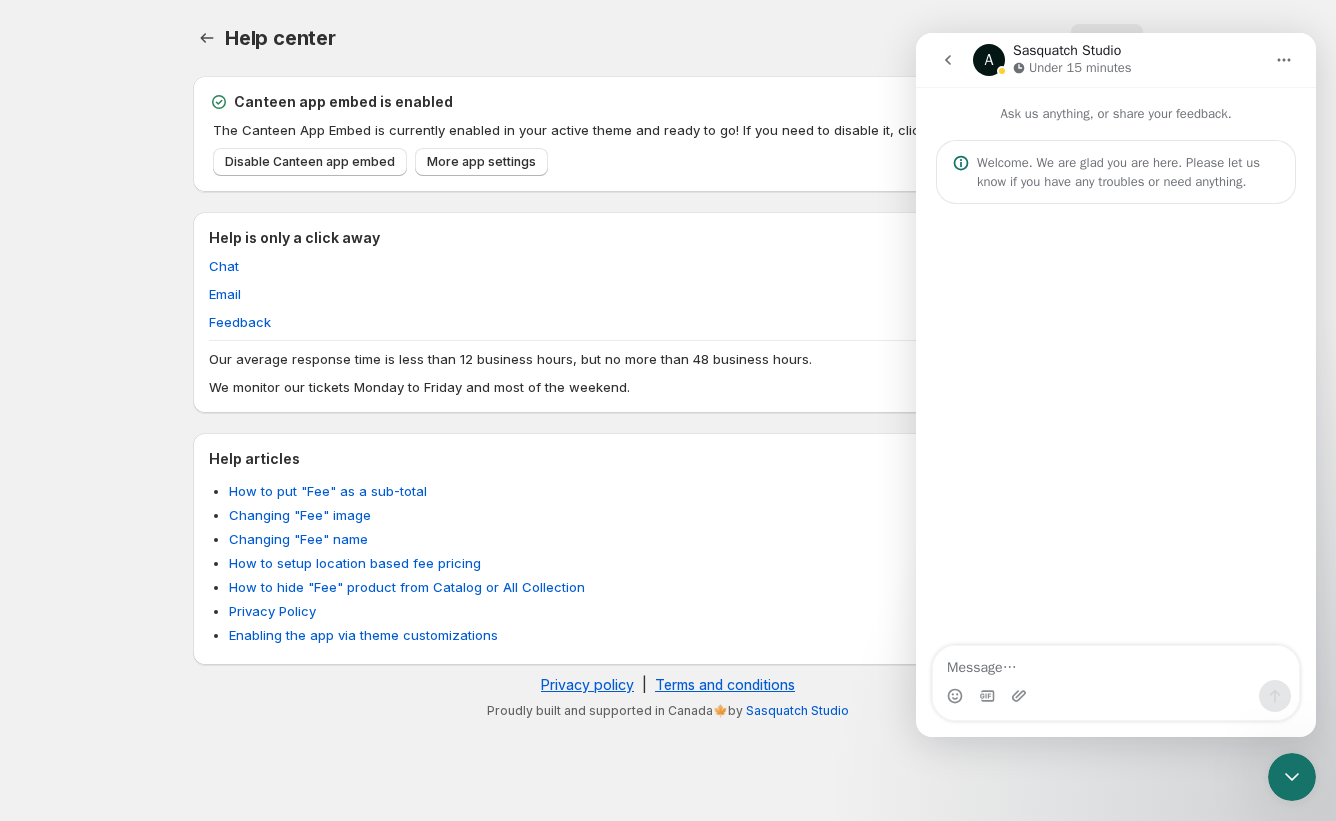 scroll, scrollTop: 0, scrollLeft: 0, axis: both 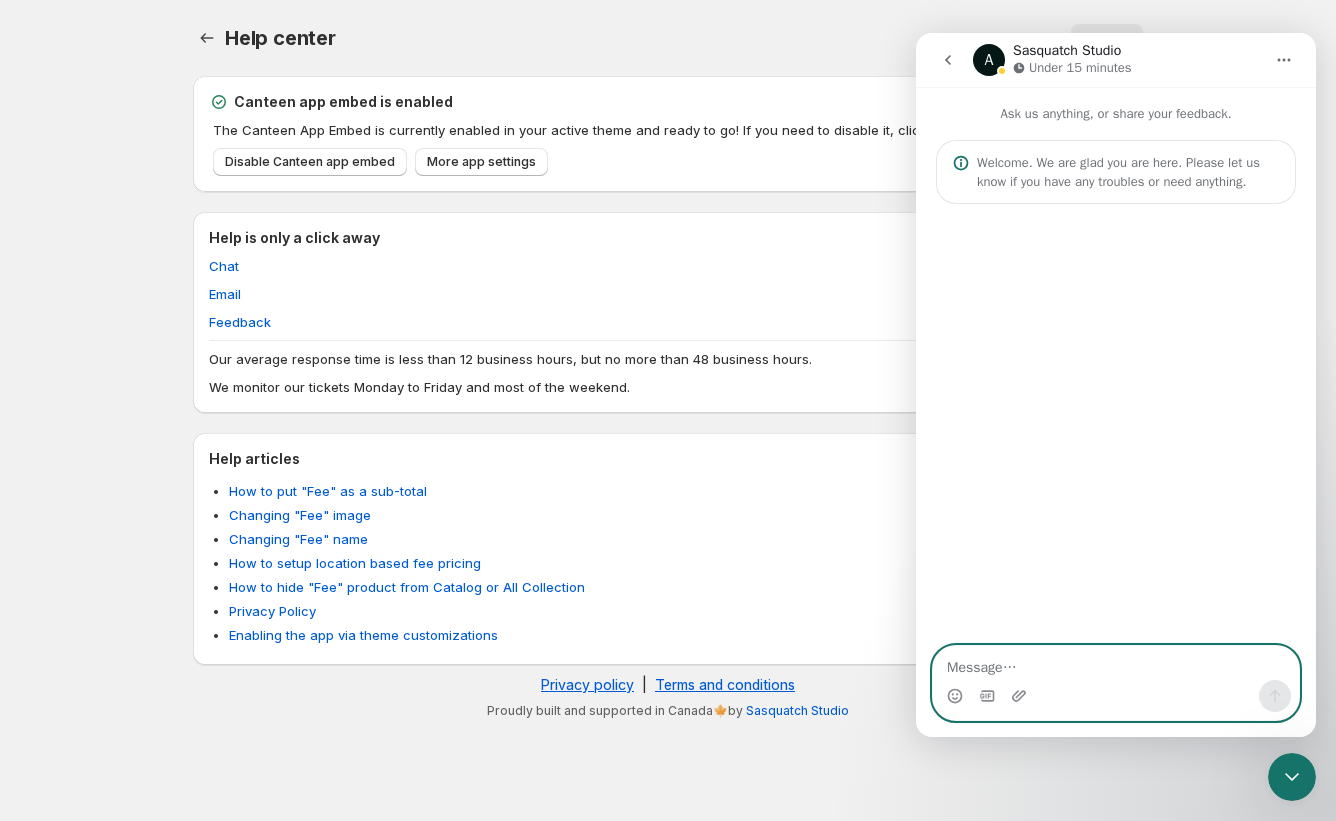 click at bounding box center (1116, 663) 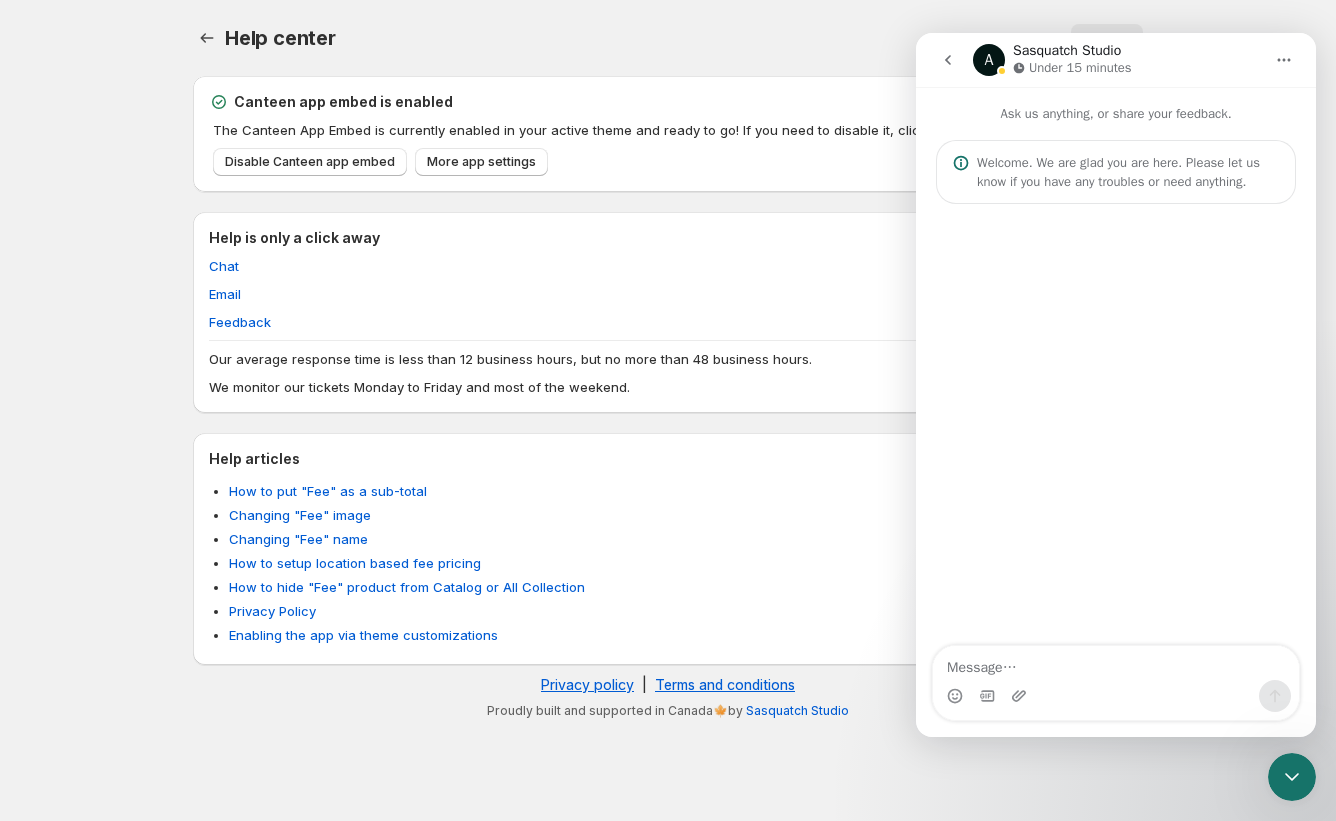 click 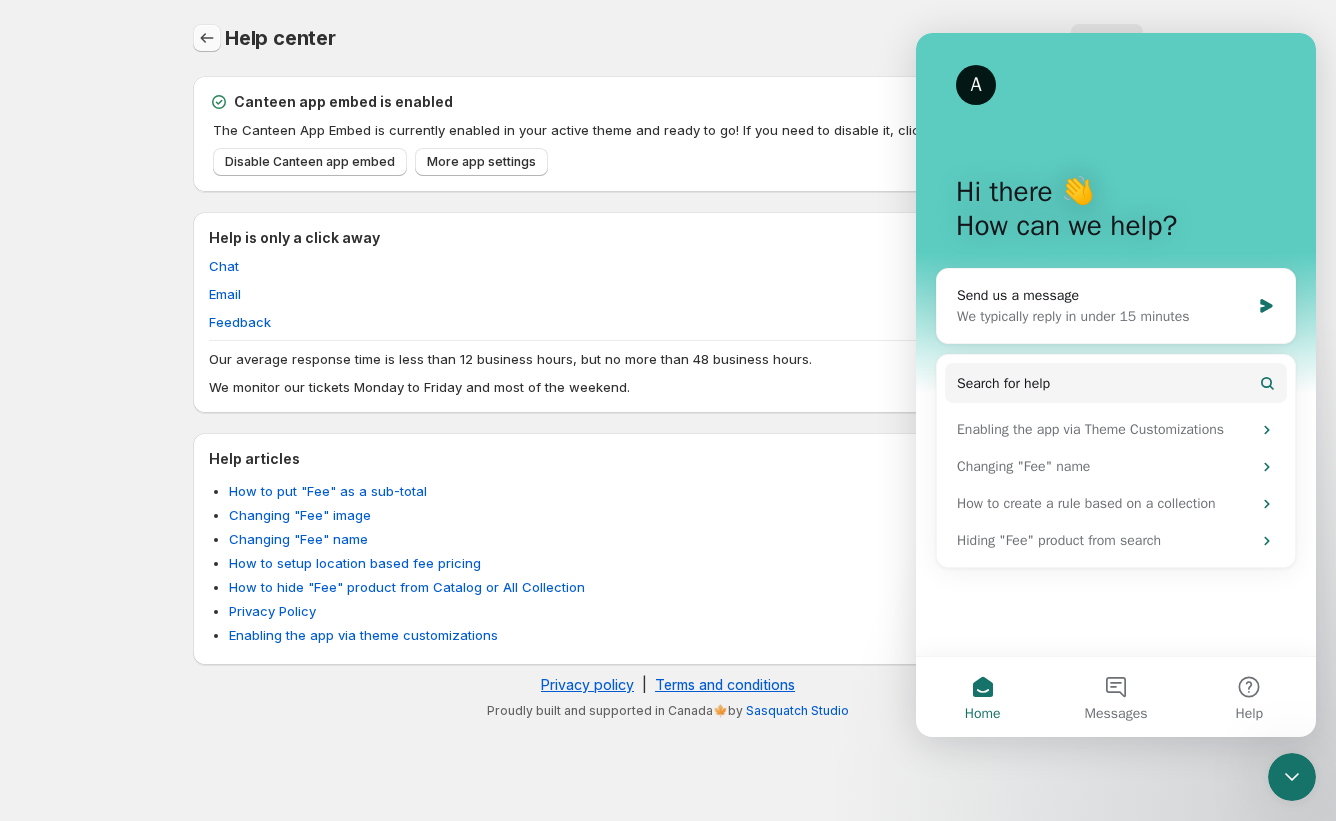 click at bounding box center (207, 38) 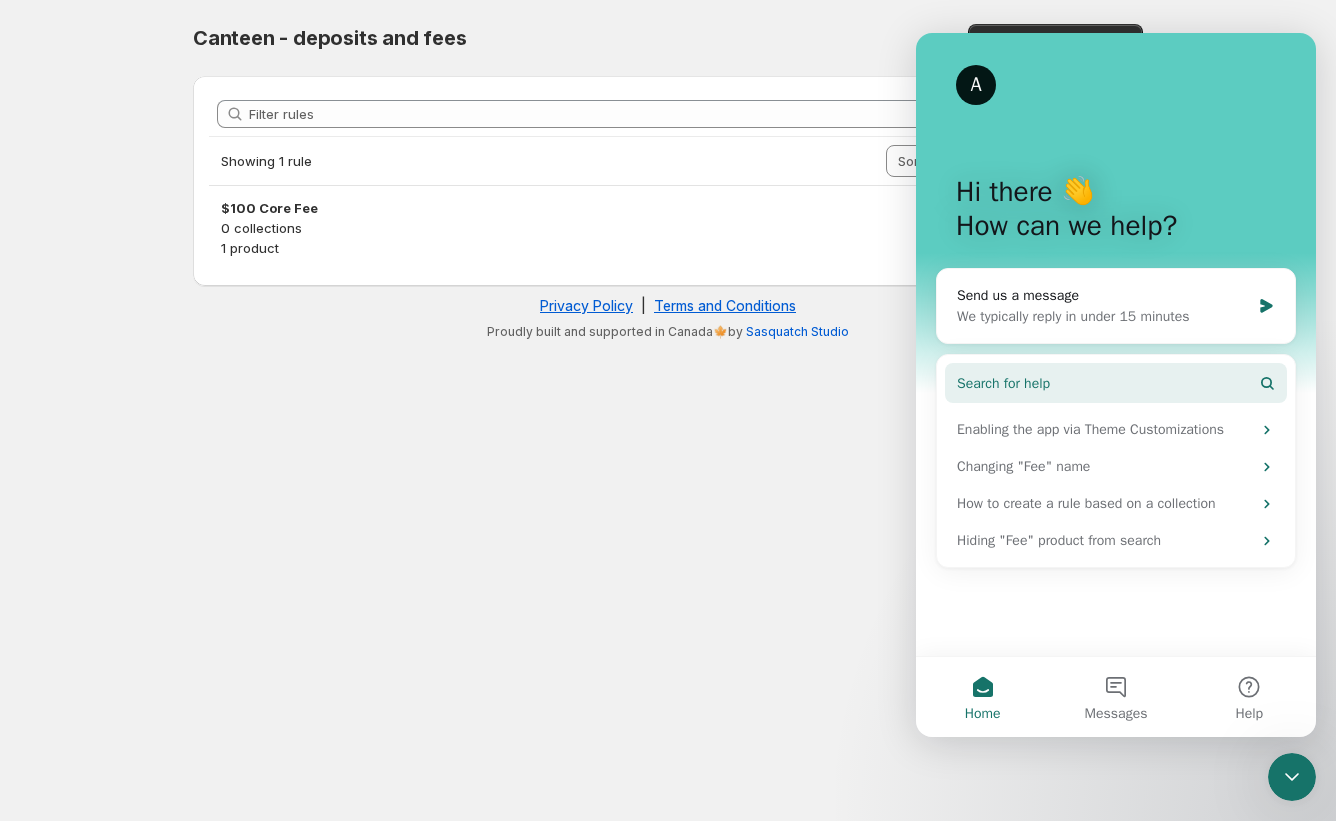 click on "Search for help" at bounding box center [1003, 383] 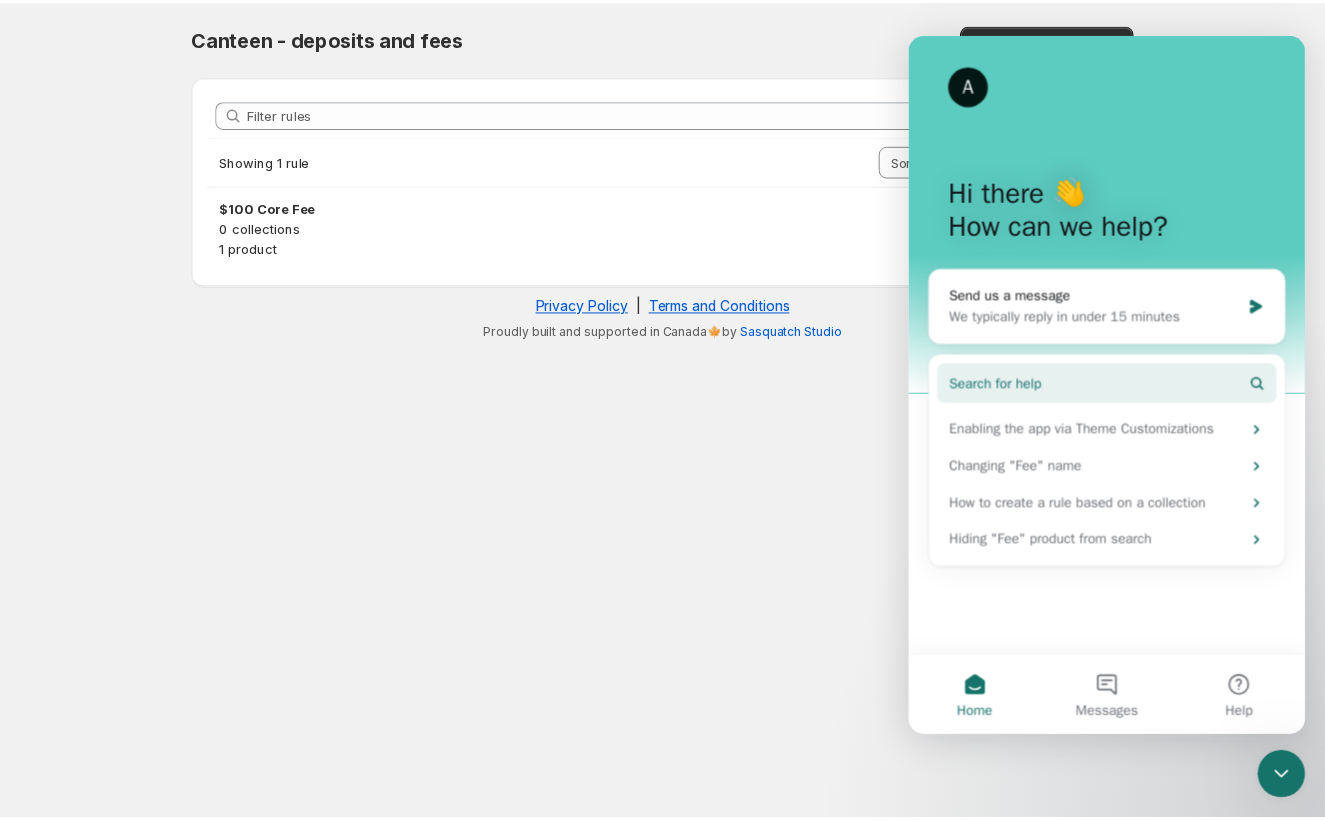 scroll, scrollTop: 0, scrollLeft: 0, axis: both 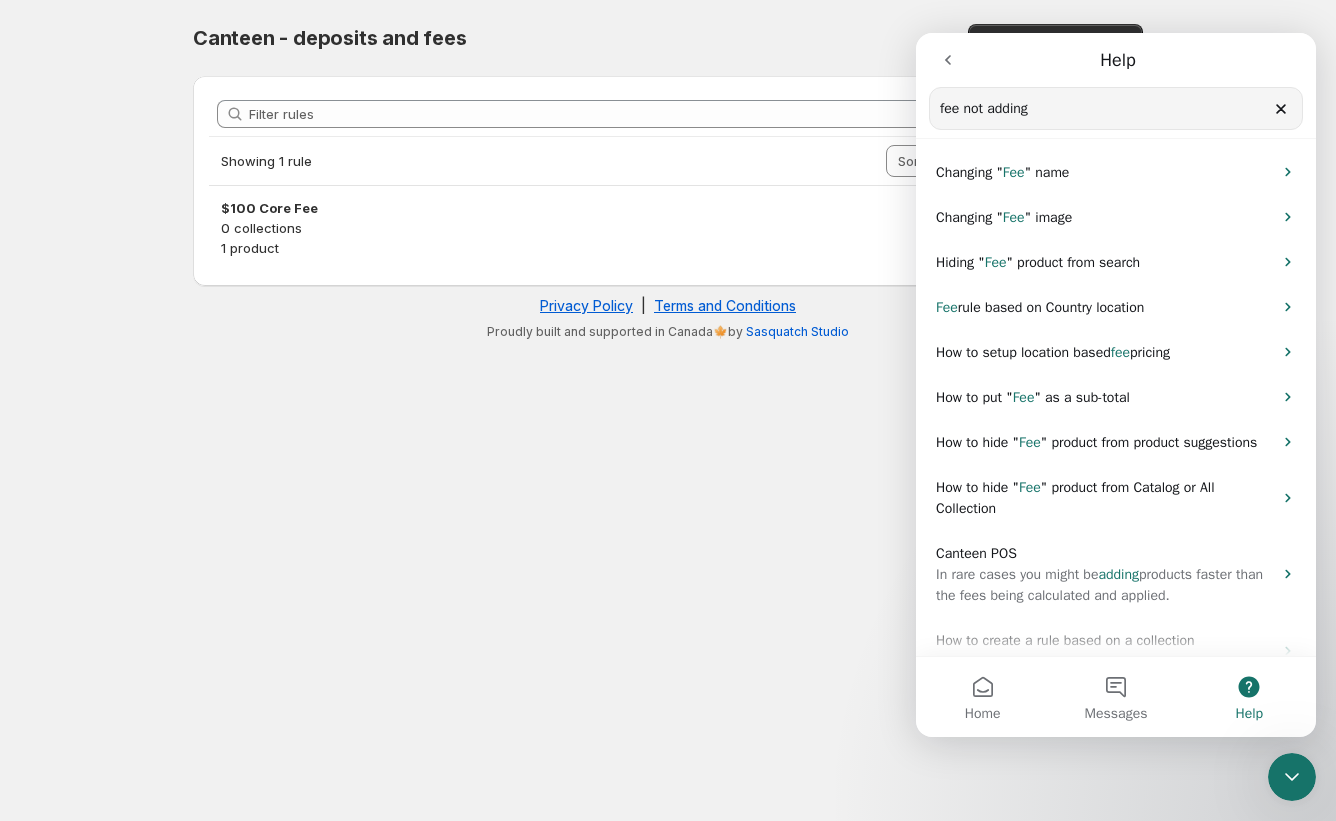 type on "fee not adding" 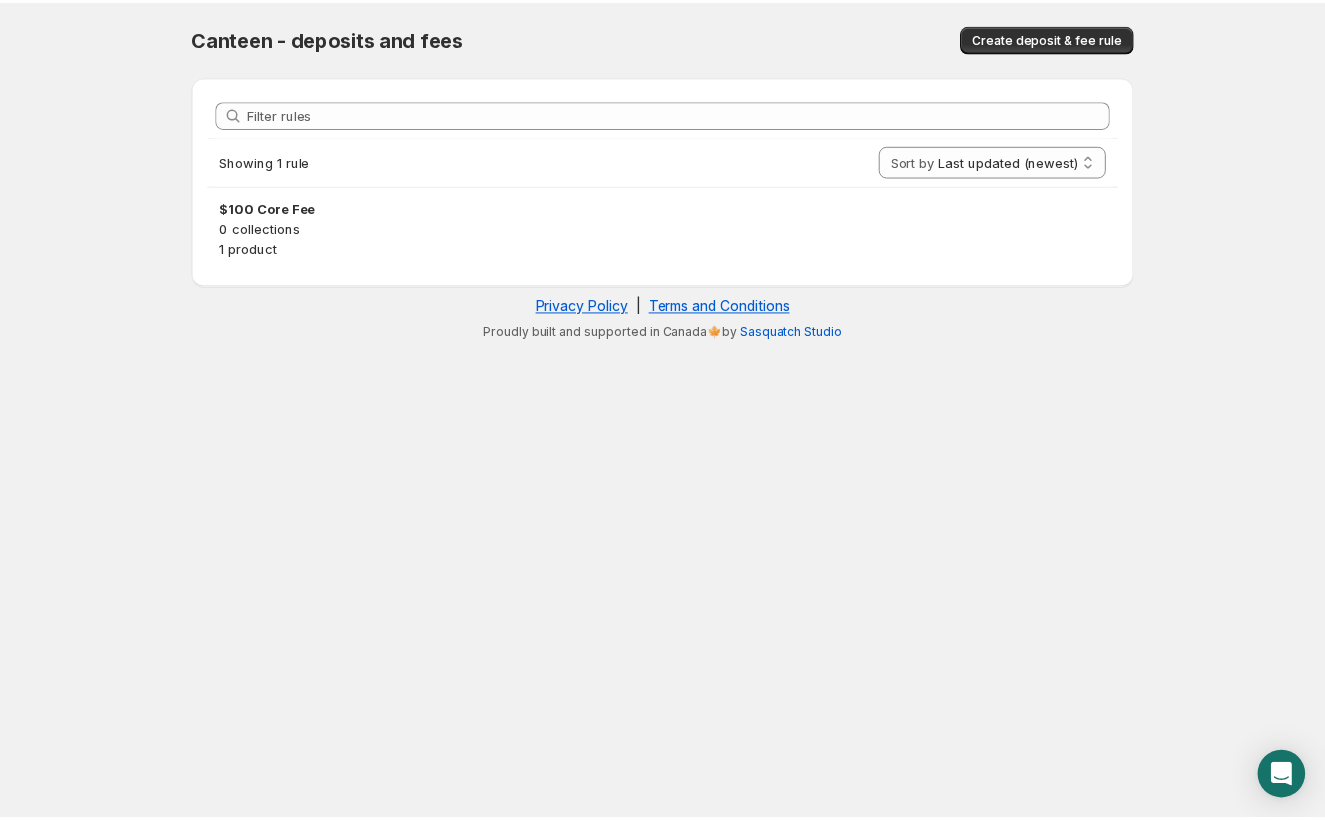 scroll, scrollTop: 0, scrollLeft: 0, axis: both 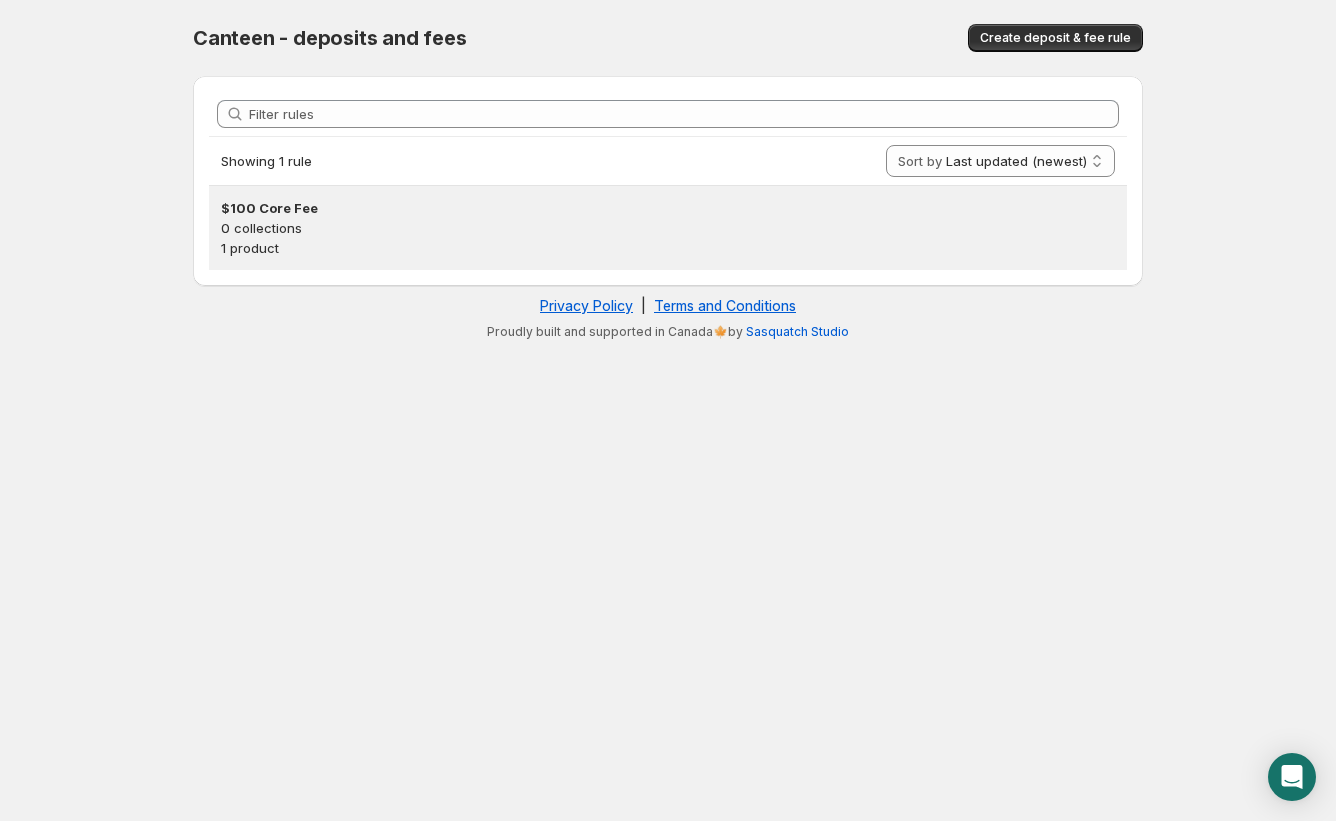 click on "0   collections" at bounding box center (668, 228) 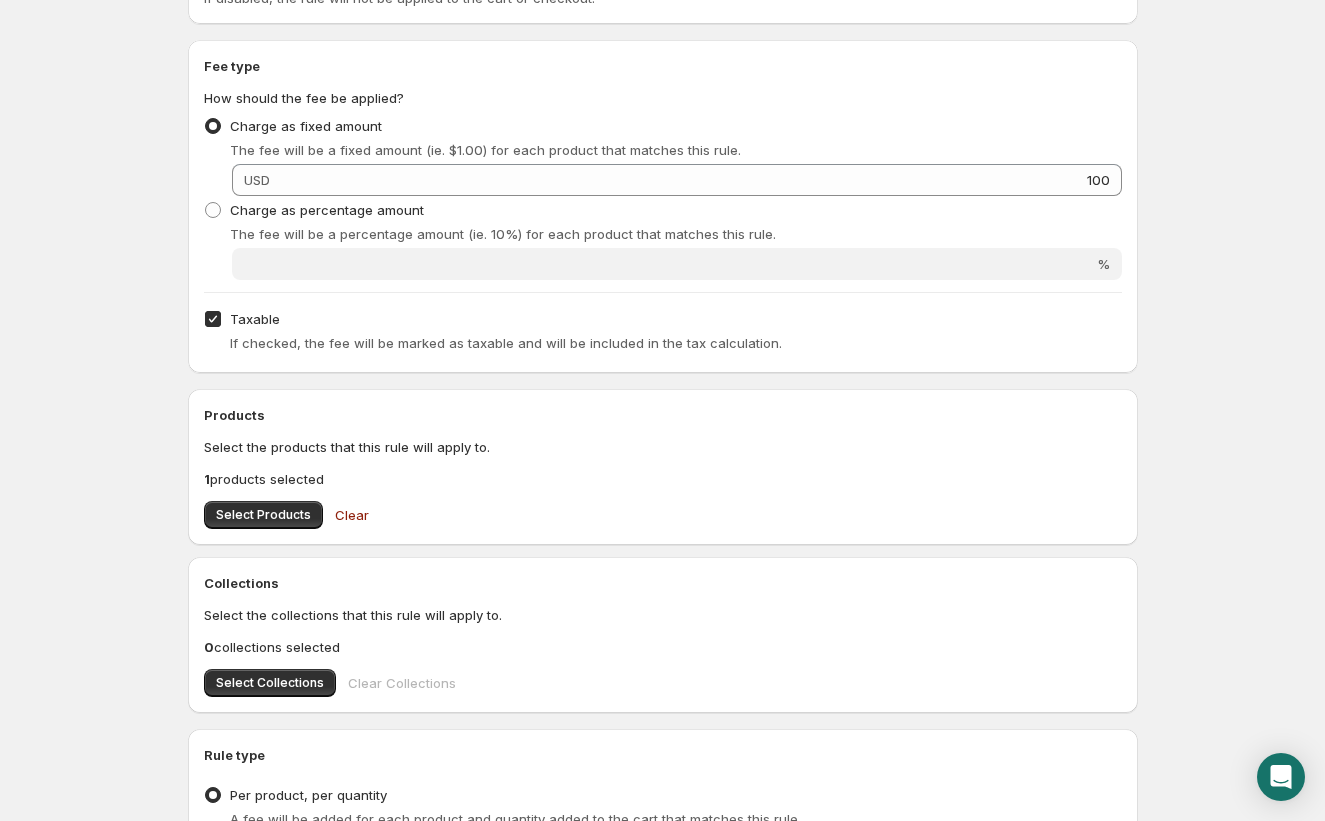 scroll, scrollTop: 307, scrollLeft: 0, axis: vertical 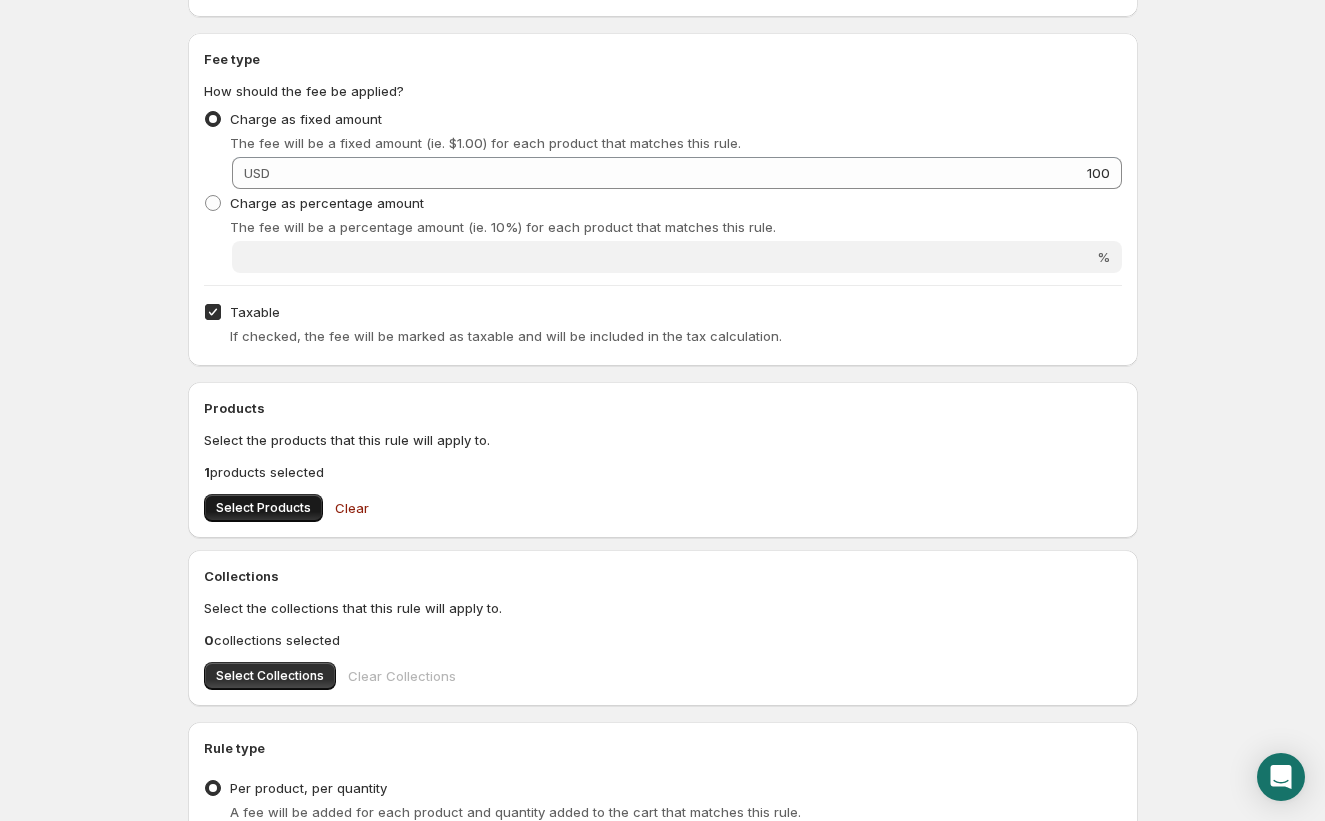 click on "Select Products" at bounding box center (263, 508) 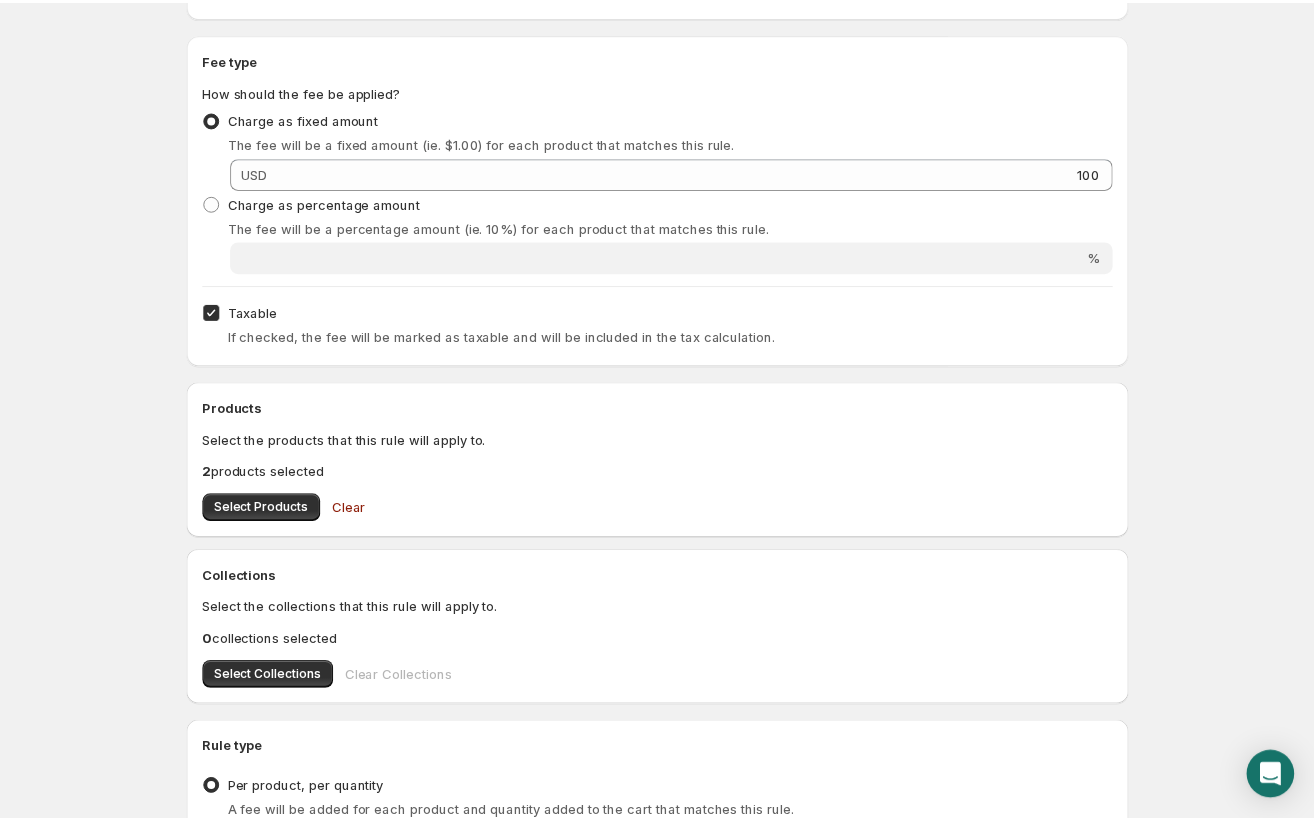 scroll, scrollTop: 0, scrollLeft: 0, axis: both 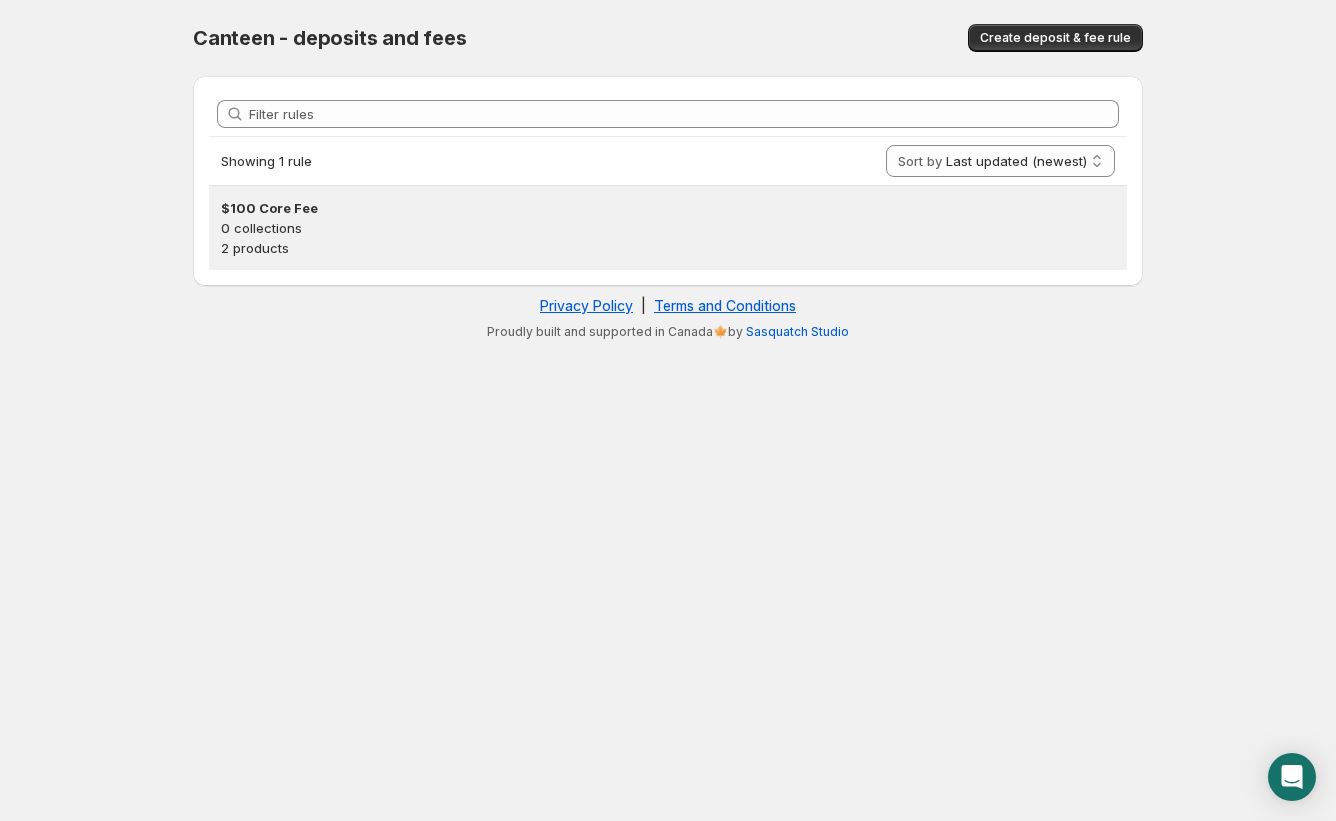 click on "0   collections" at bounding box center (668, 228) 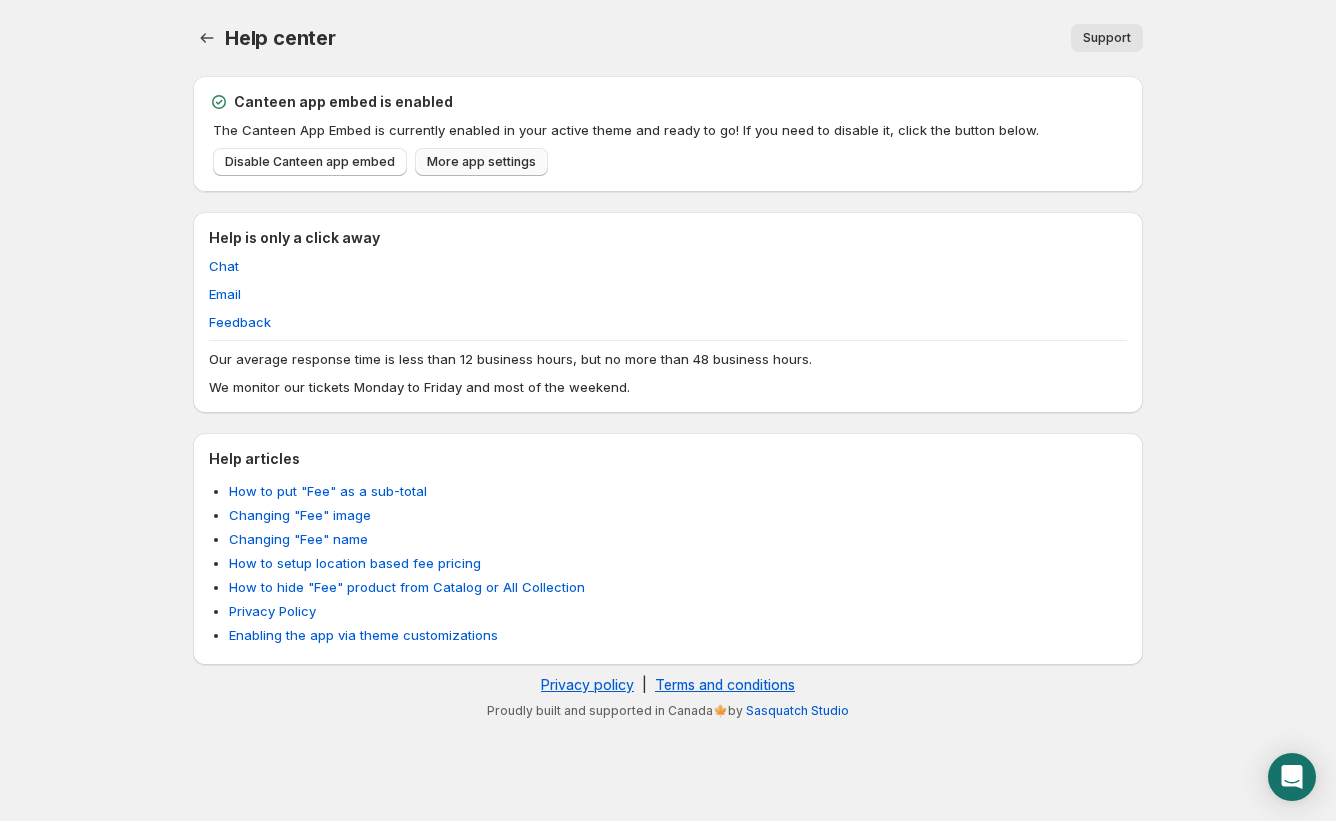 click on "More app settings" at bounding box center (481, 162) 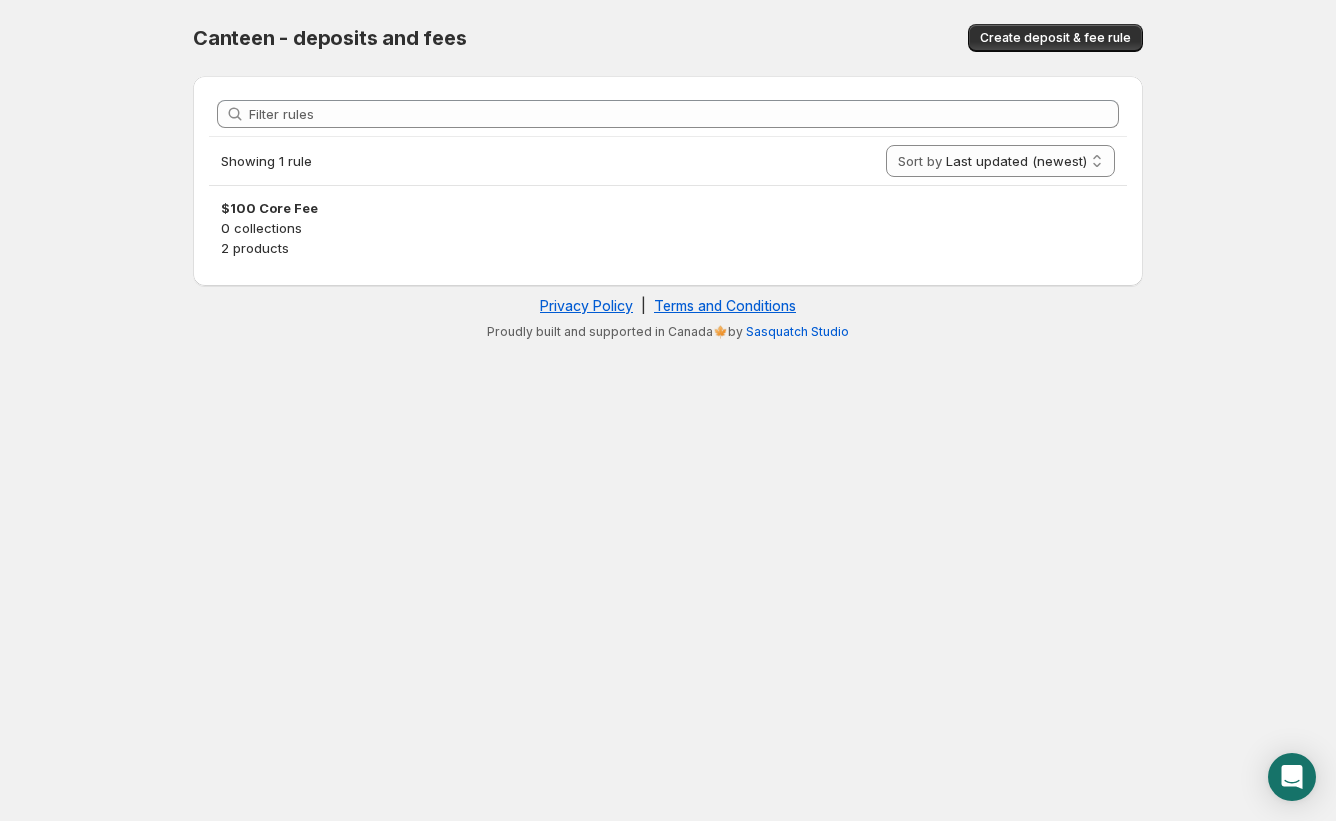 scroll, scrollTop: 0, scrollLeft: 0, axis: both 